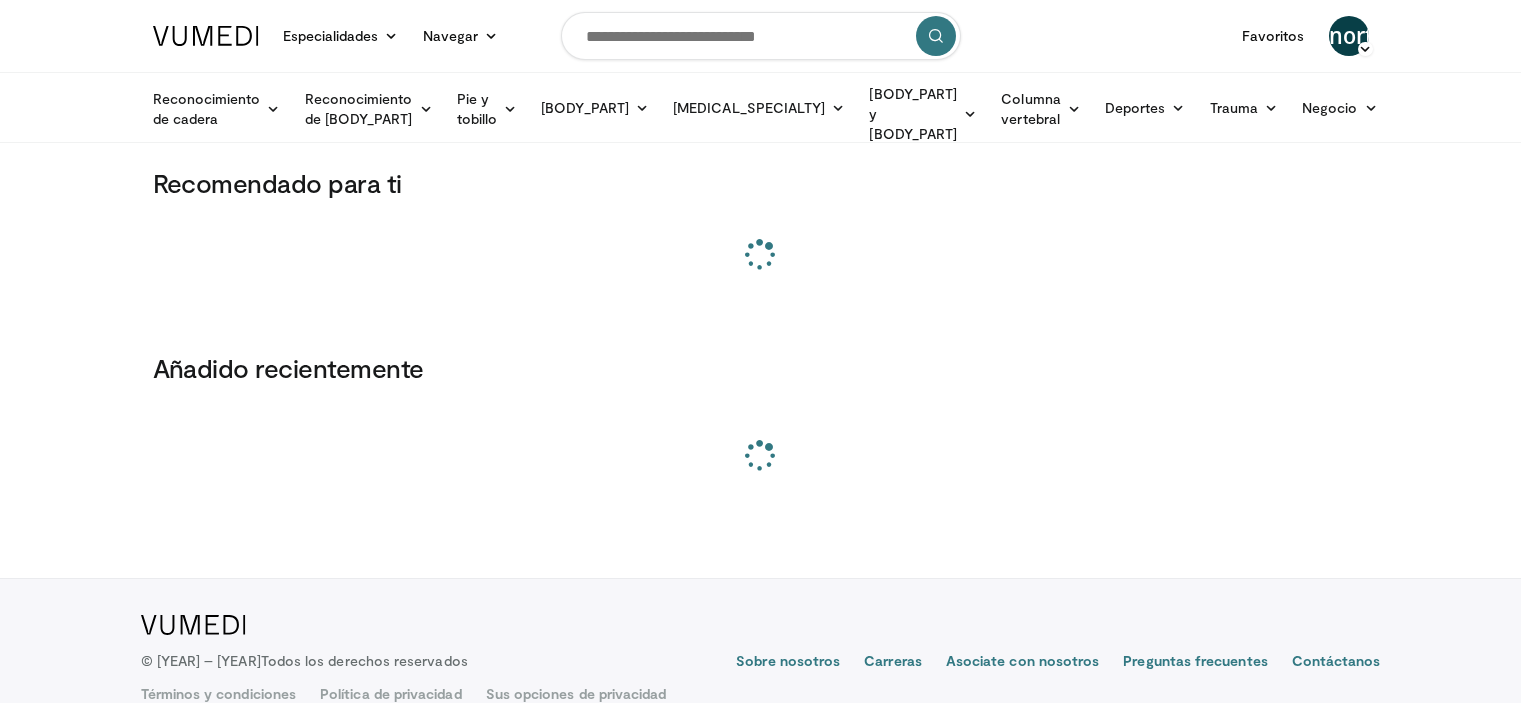scroll, scrollTop: 0, scrollLeft: 0, axis: both 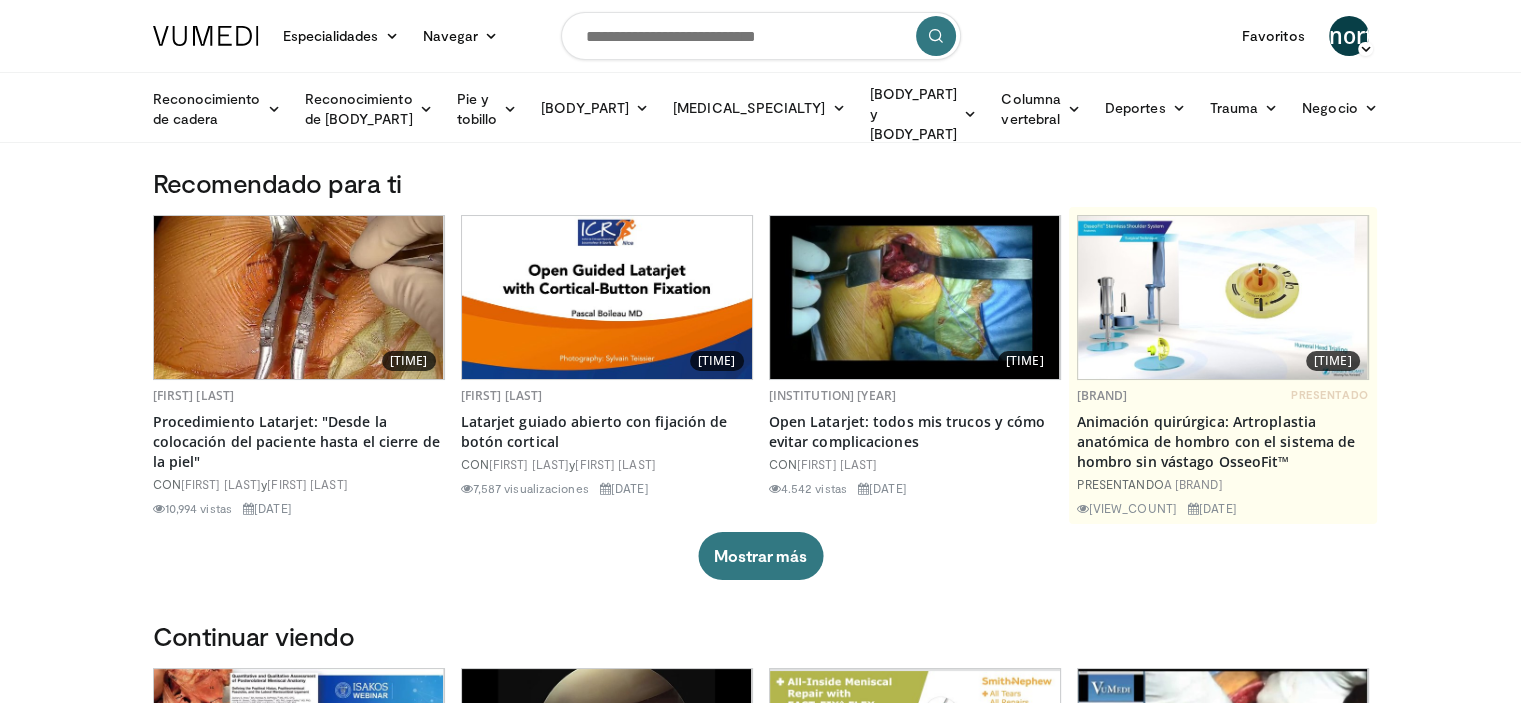 click at bounding box center (761, 36) 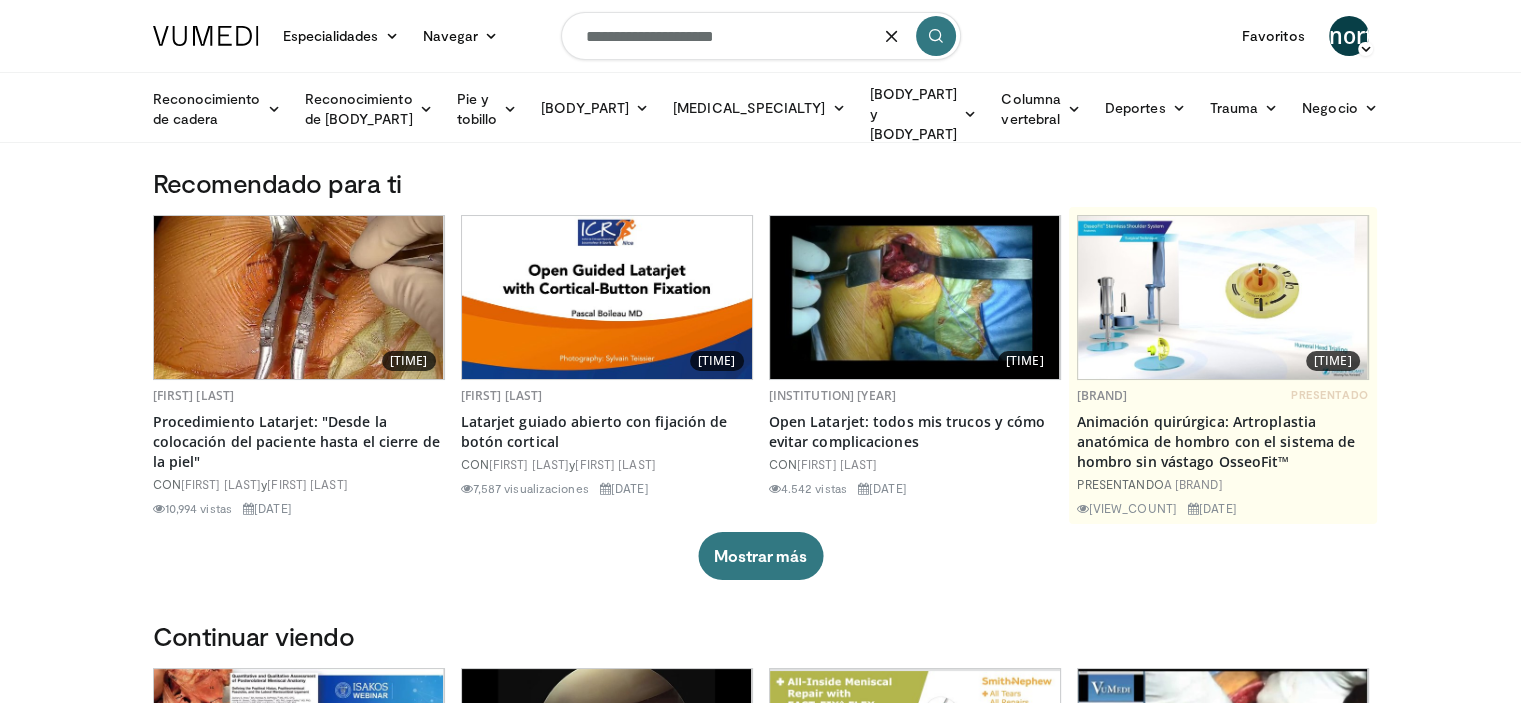 type on "**********" 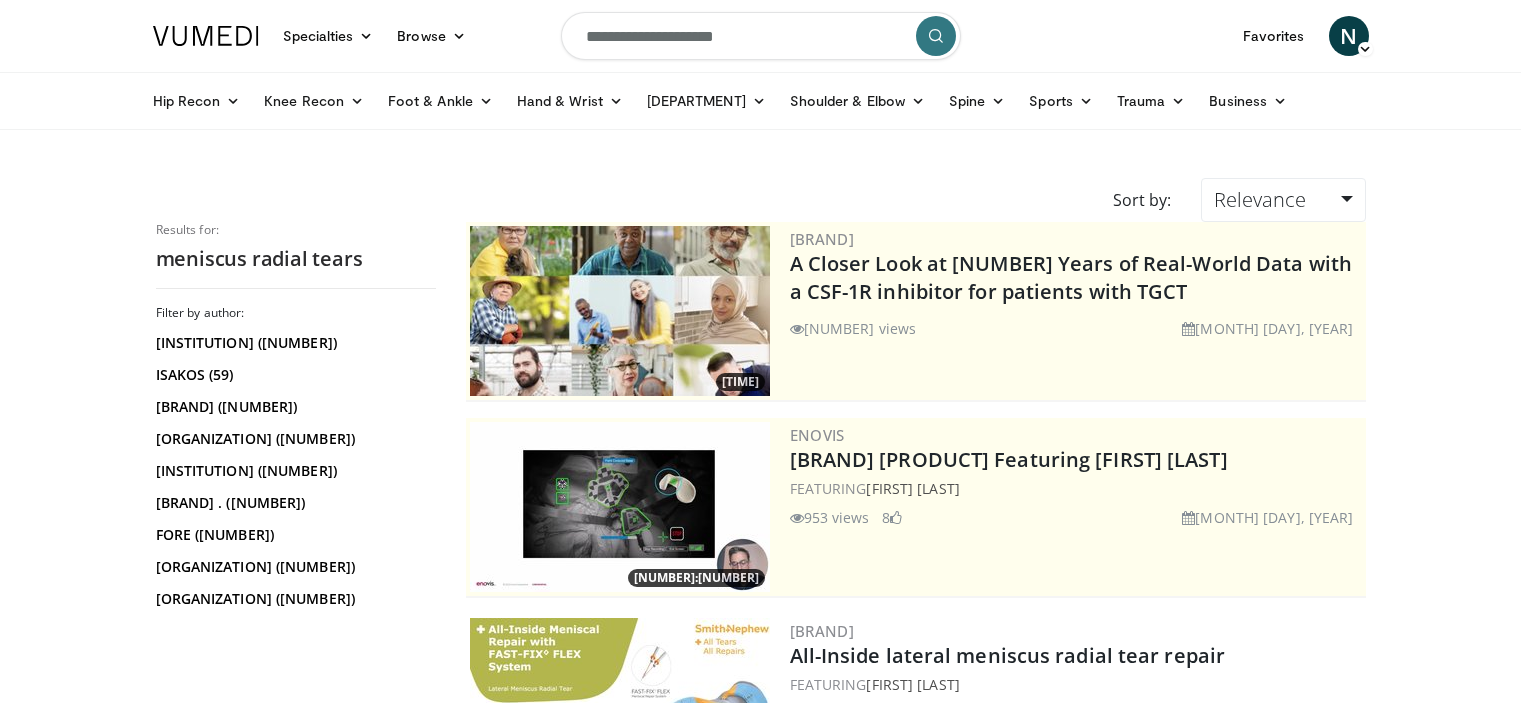 scroll, scrollTop: 0, scrollLeft: 0, axis: both 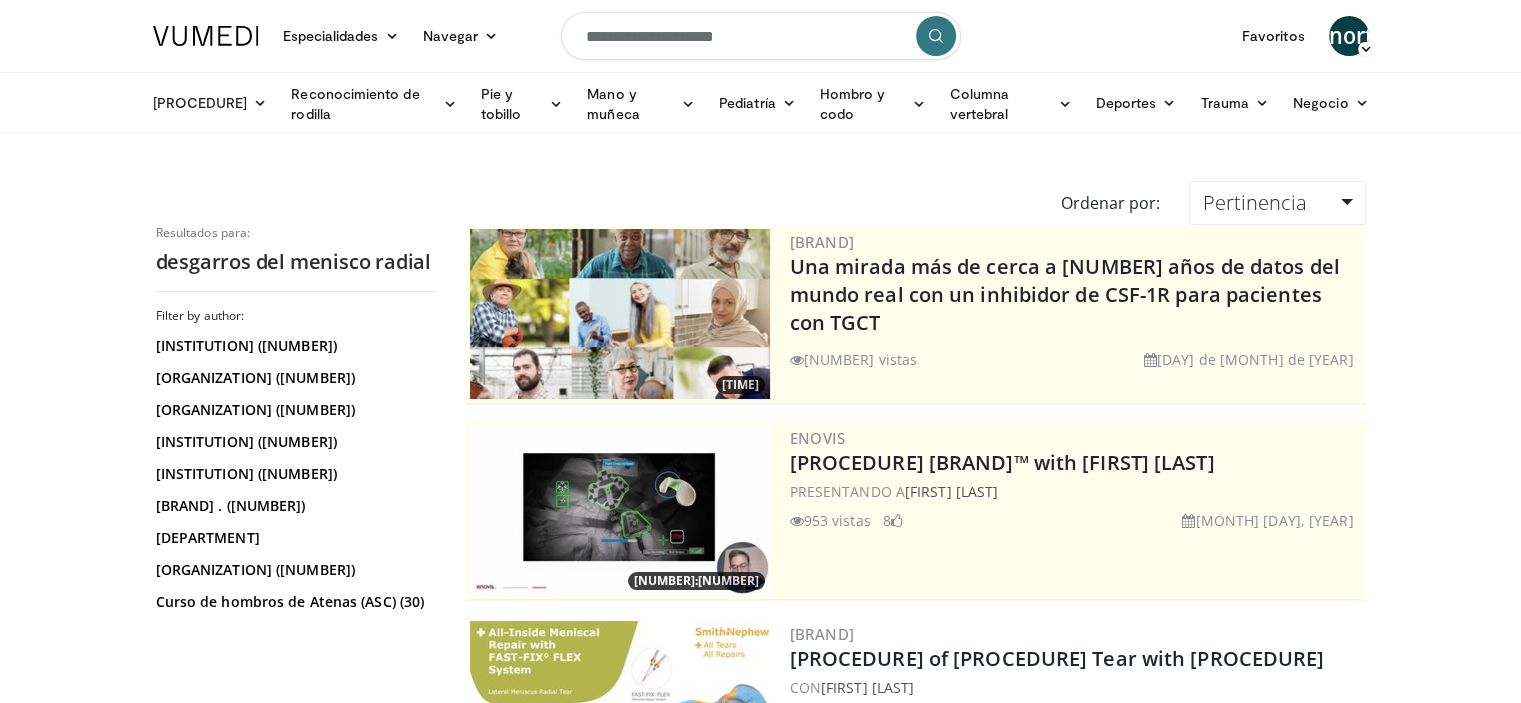 click on "**********" at bounding box center (761, 36) 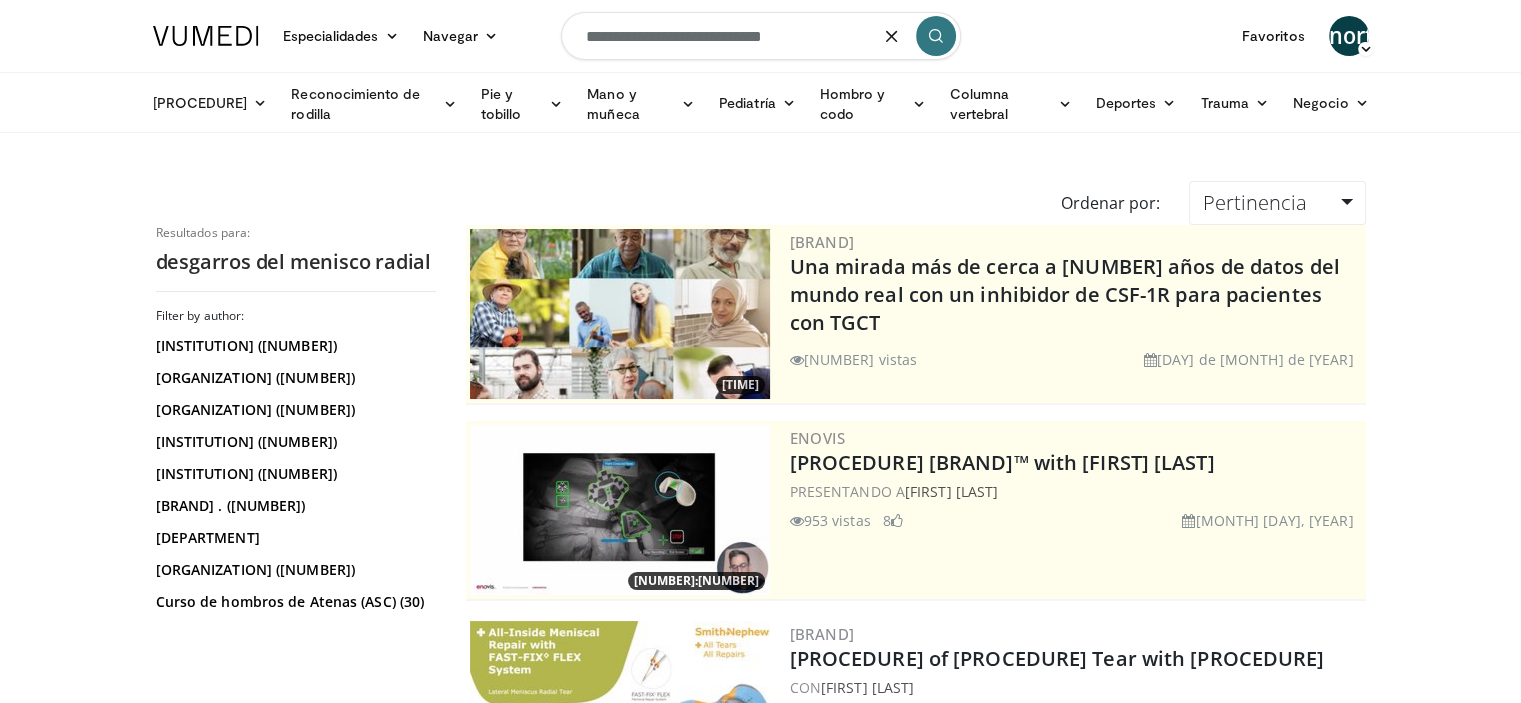 type on "**********" 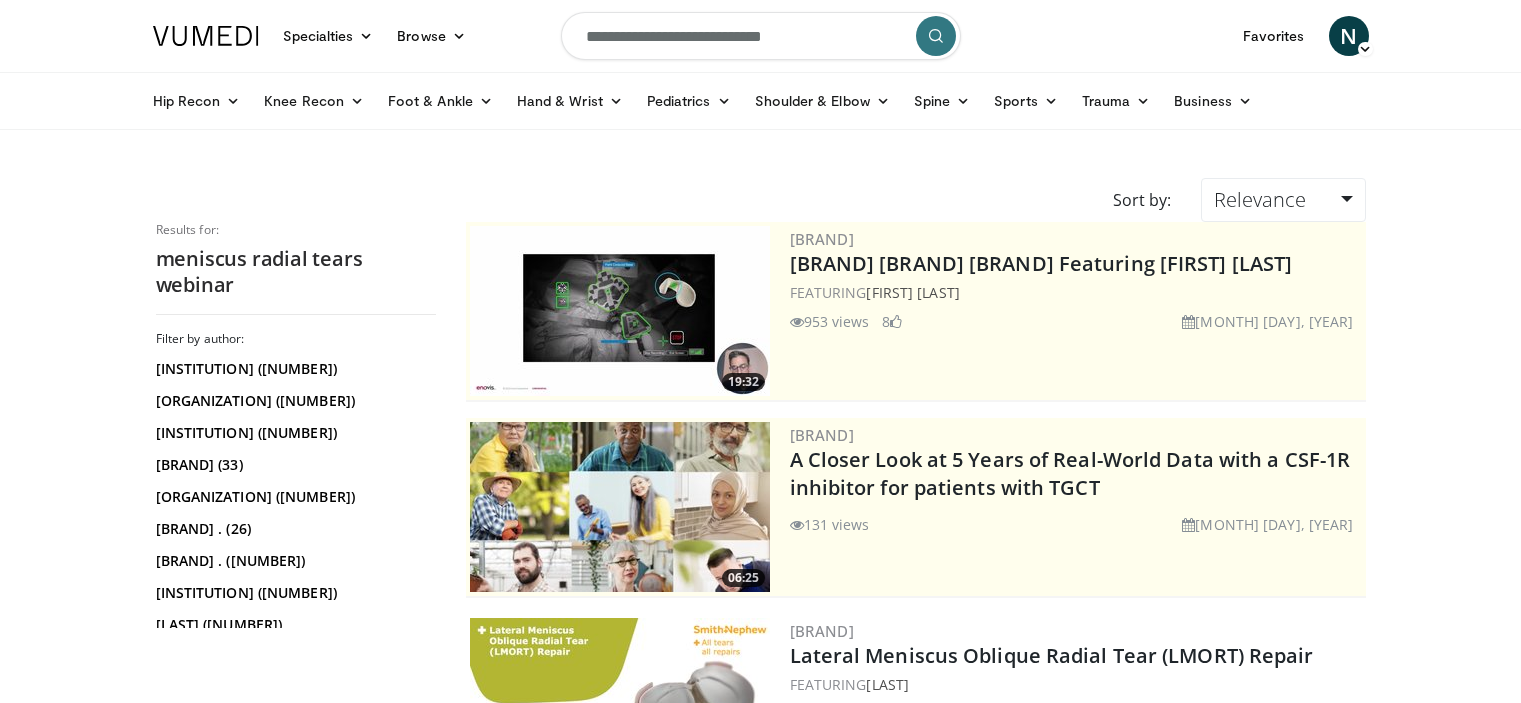 scroll, scrollTop: 0, scrollLeft: 0, axis: both 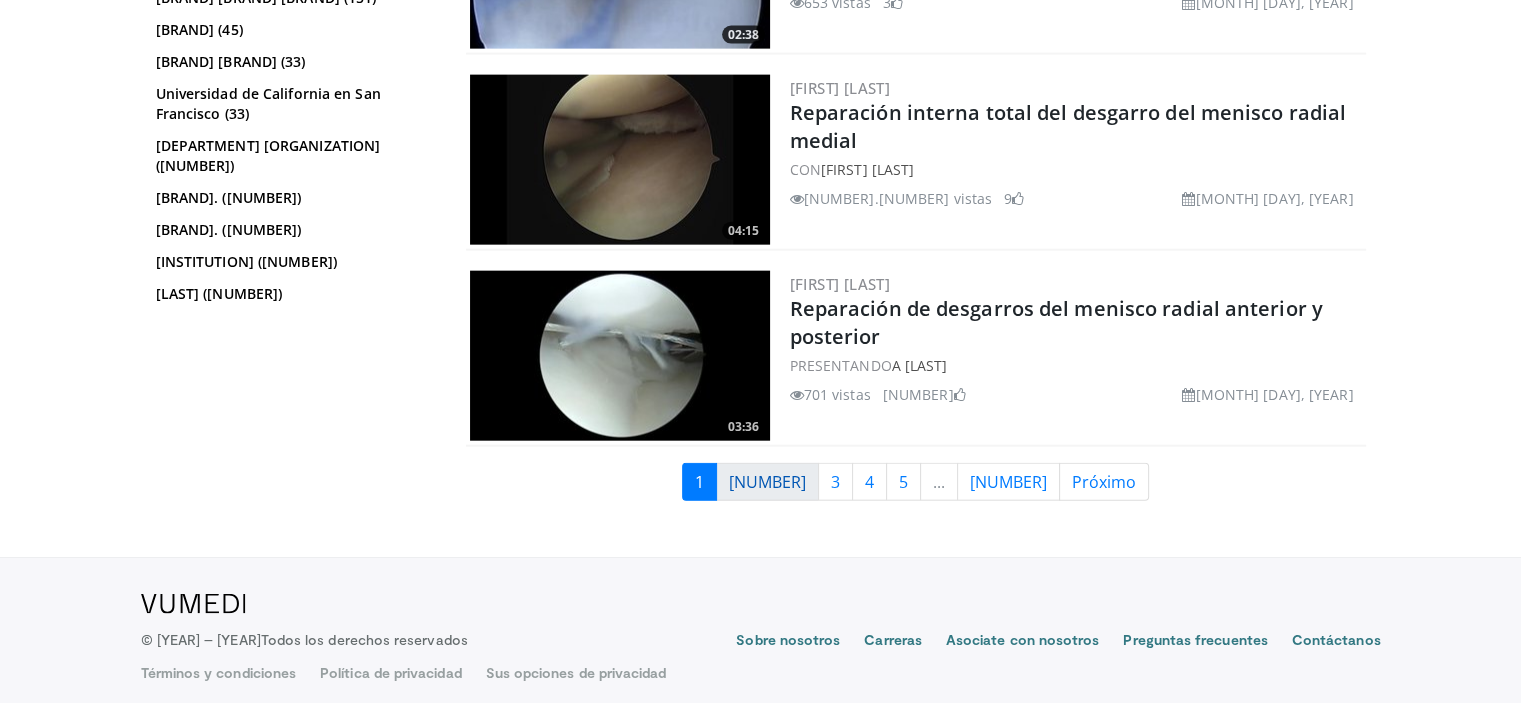 click on "2" at bounding box center (767, 482) 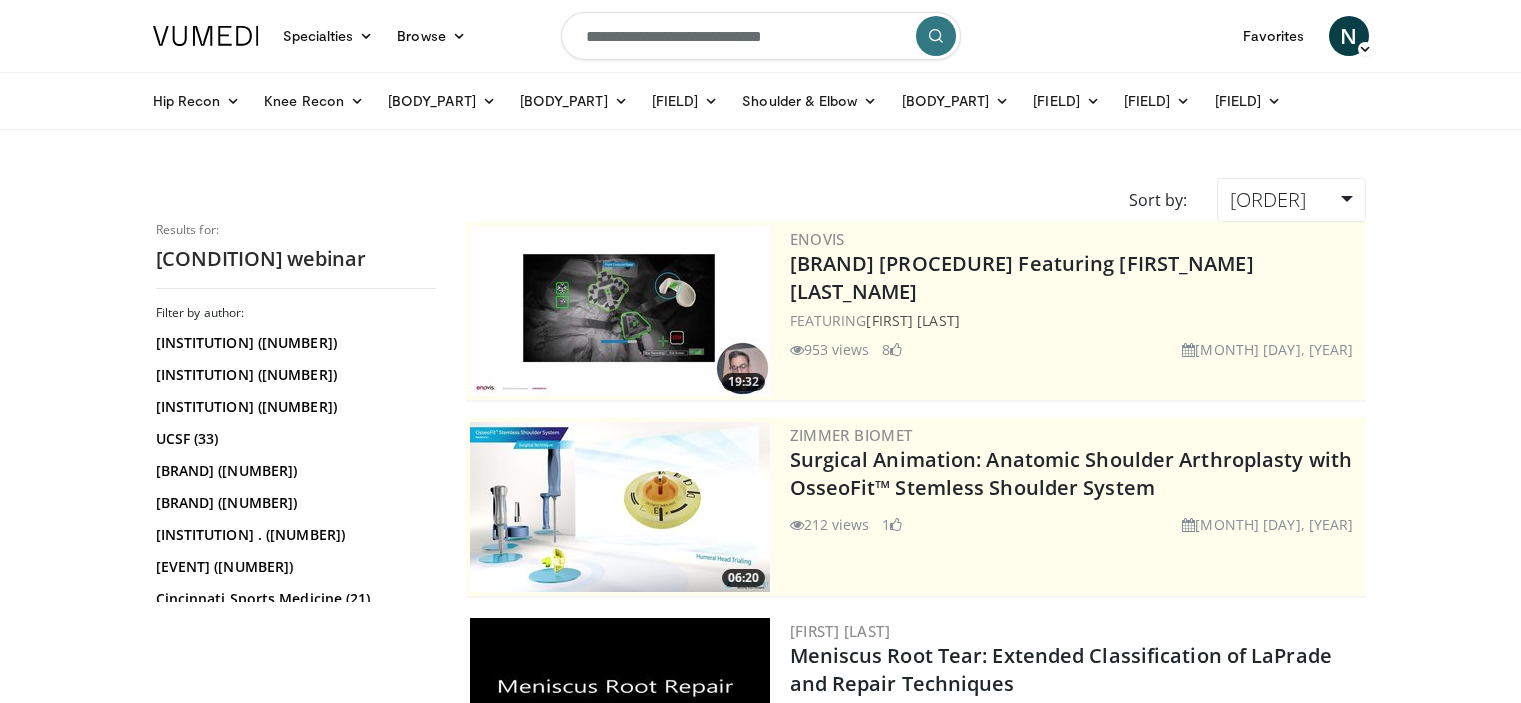 scroll, scrollTop: 0, scrollLeft: 0, axis: both 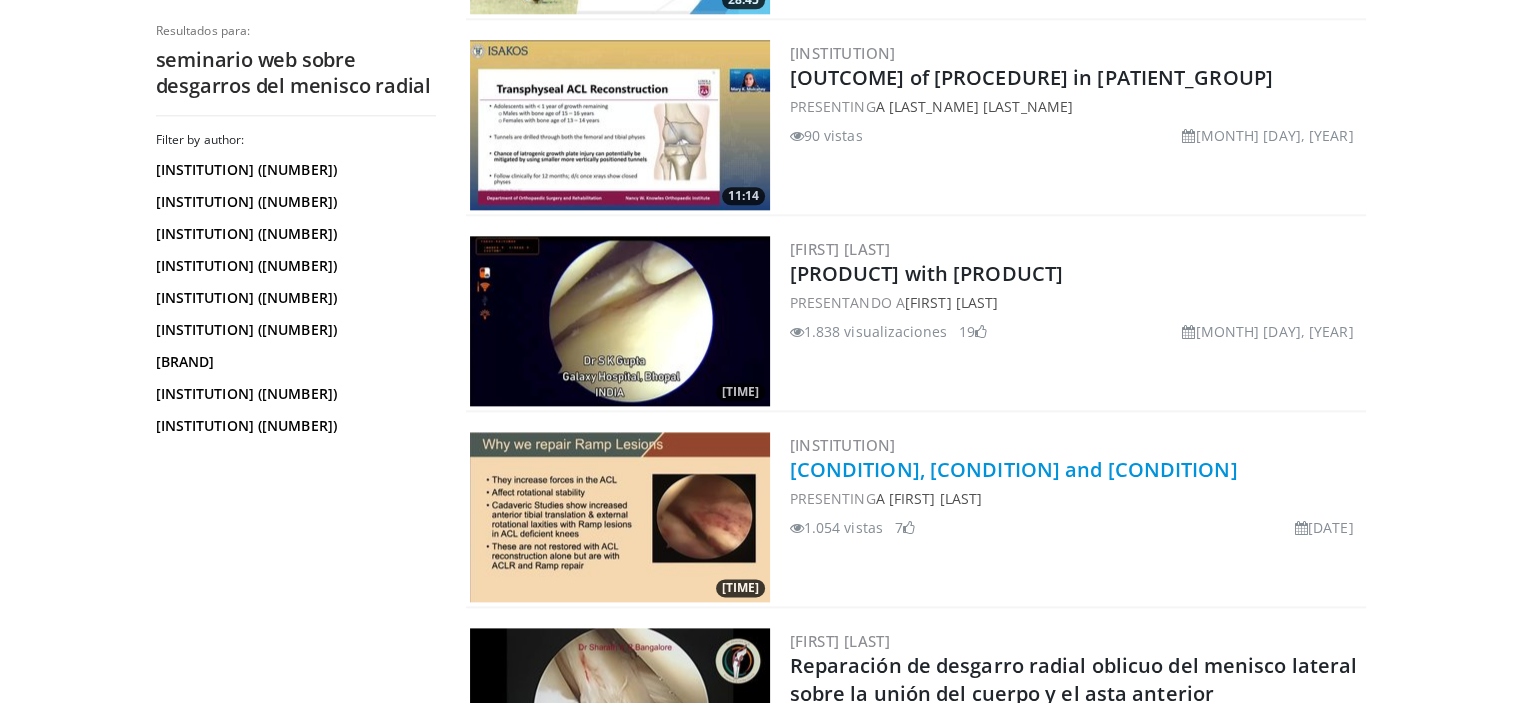 click on "Raíces, rampas y desgarros del menisco radial" at bounding box center (1014, 469) 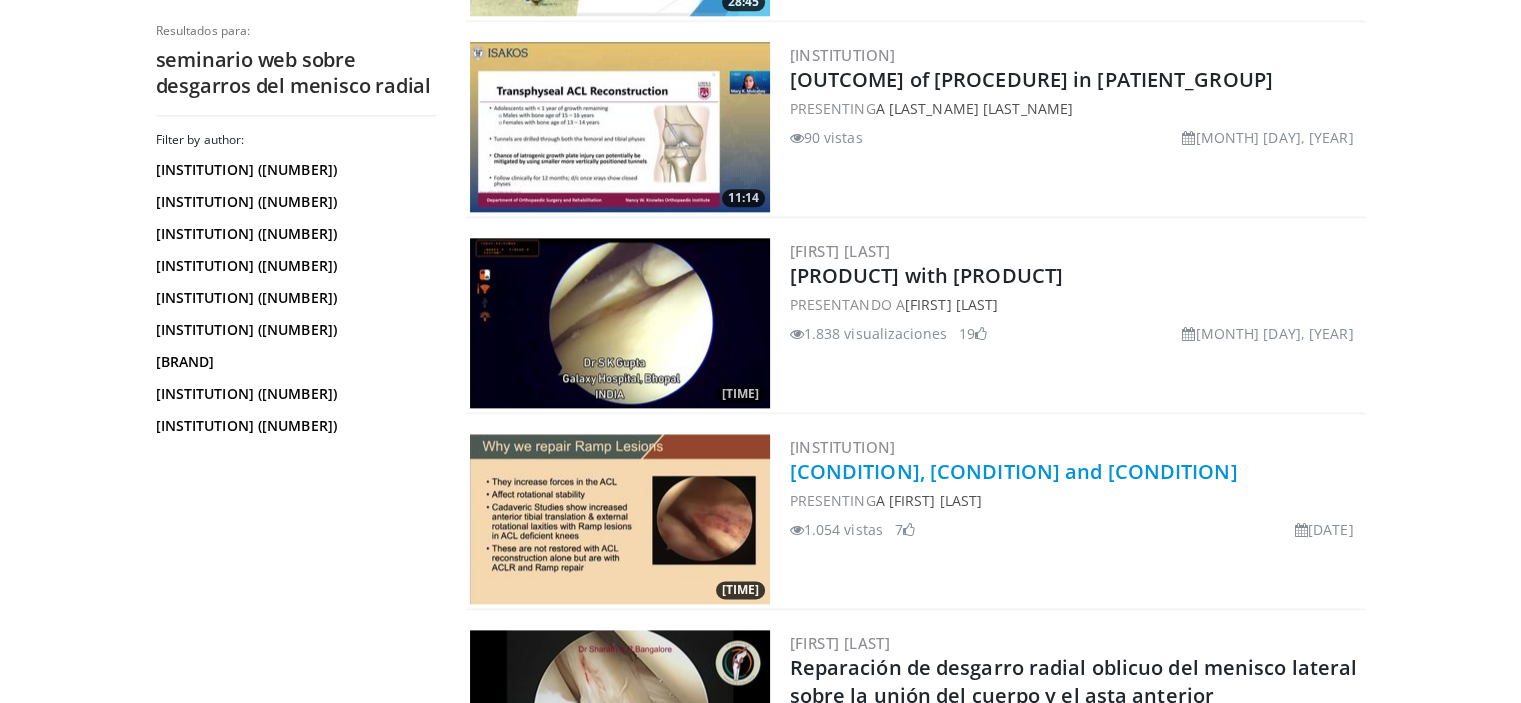 scroll, scrollTop: 2345, scrollLeft: 0, axis: vertical 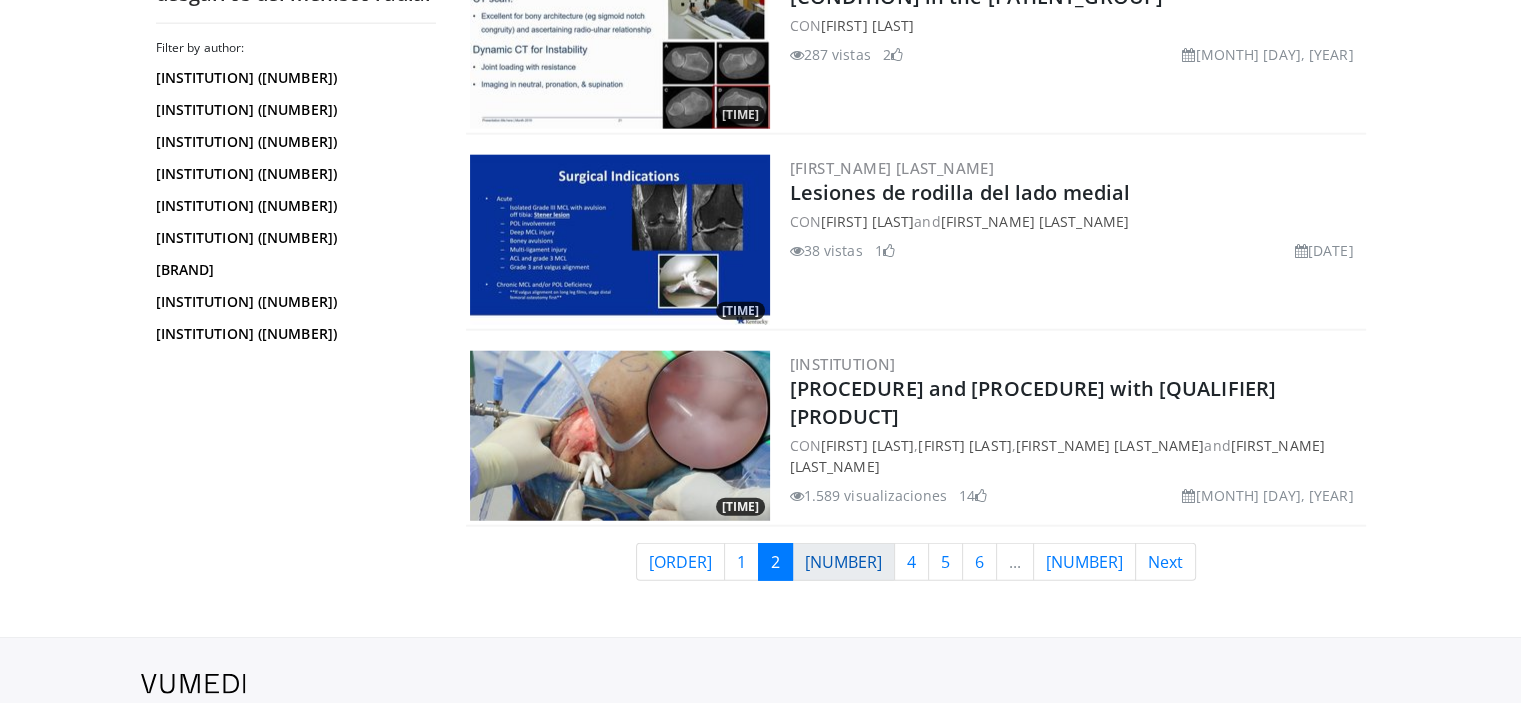 click on "3" at bounding box center [843, 562] 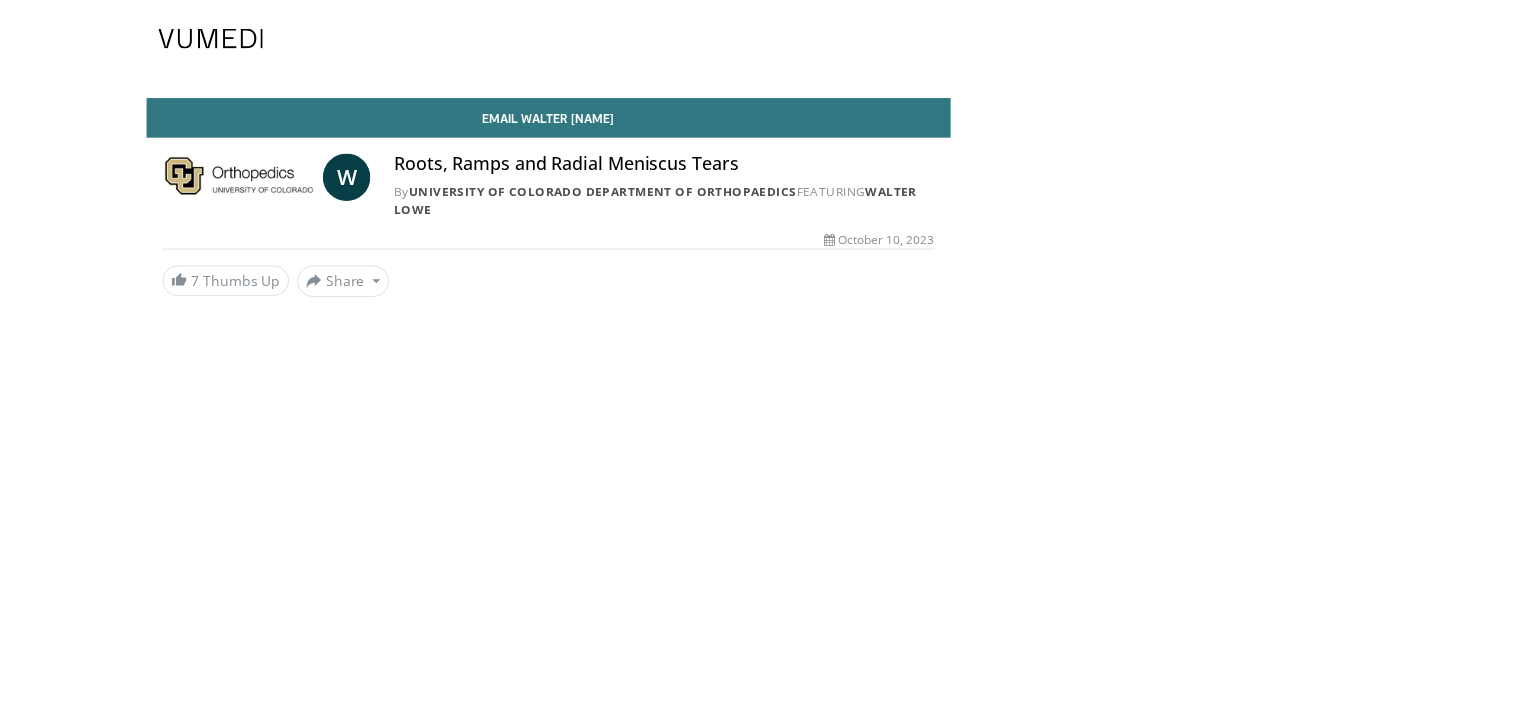 scroll, scrollTop: 0, scrollLeft: 0, axis: both 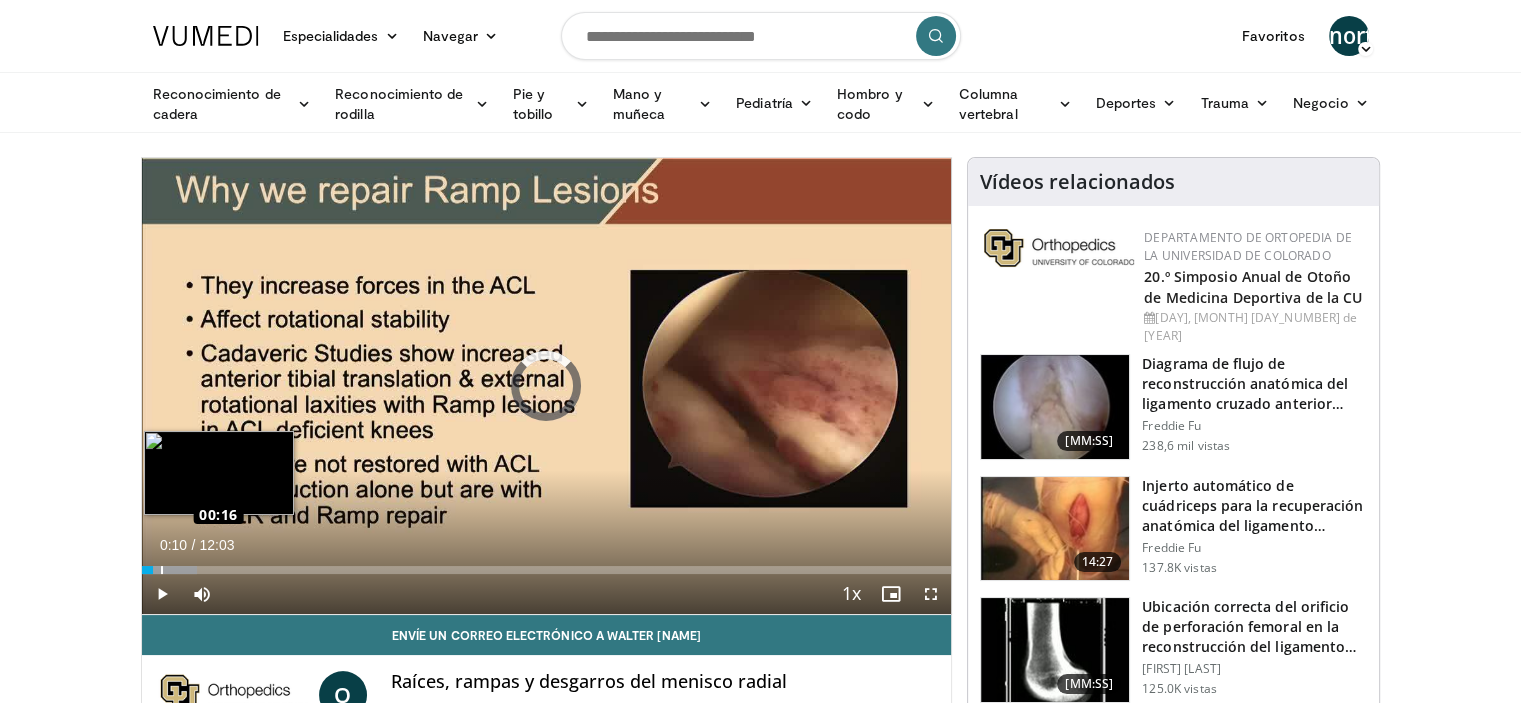drag, startPoint x: 149, startPoint y: 567, endPoint x: 160, endPoint y: 567, distance: 11 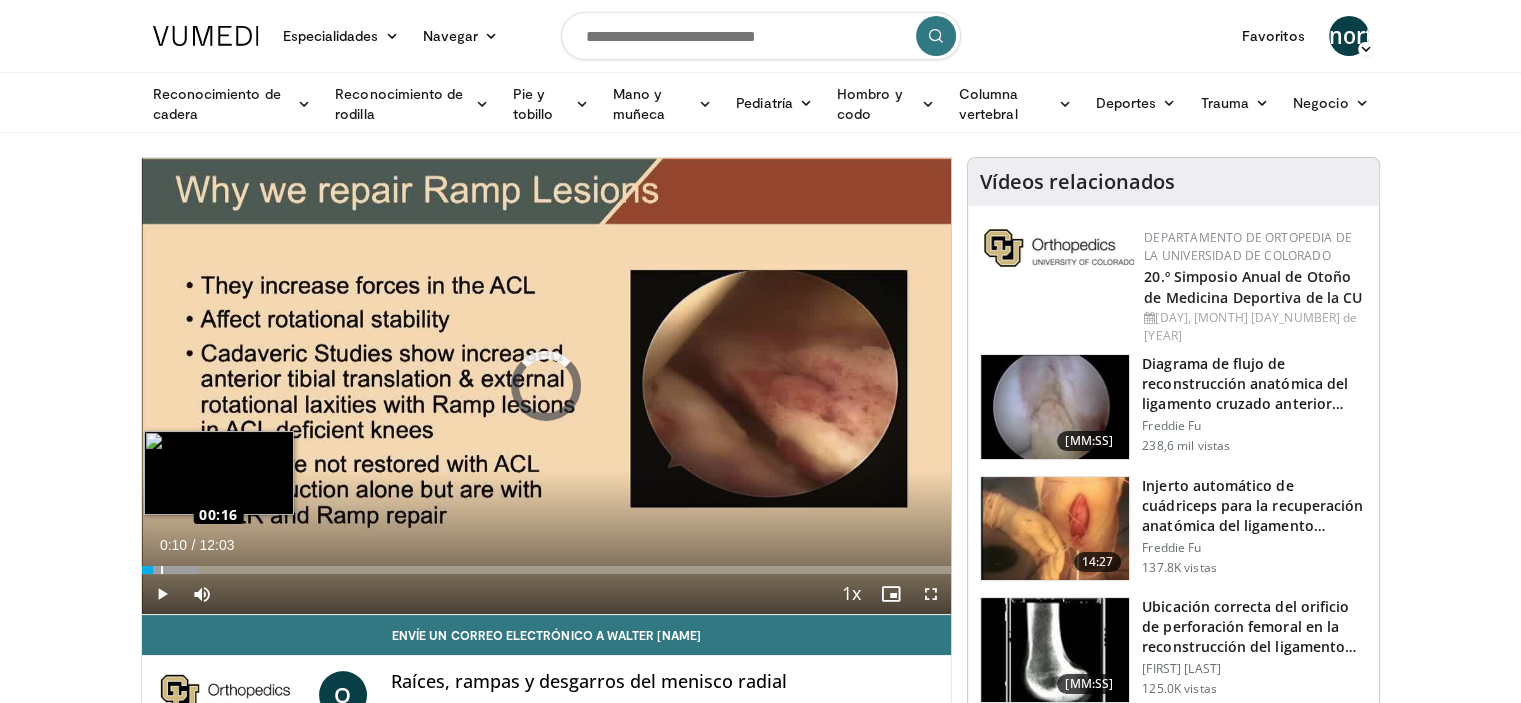 click on "Loaded :  6.84% 00:15 00:16" at bounding box center [547, 570] 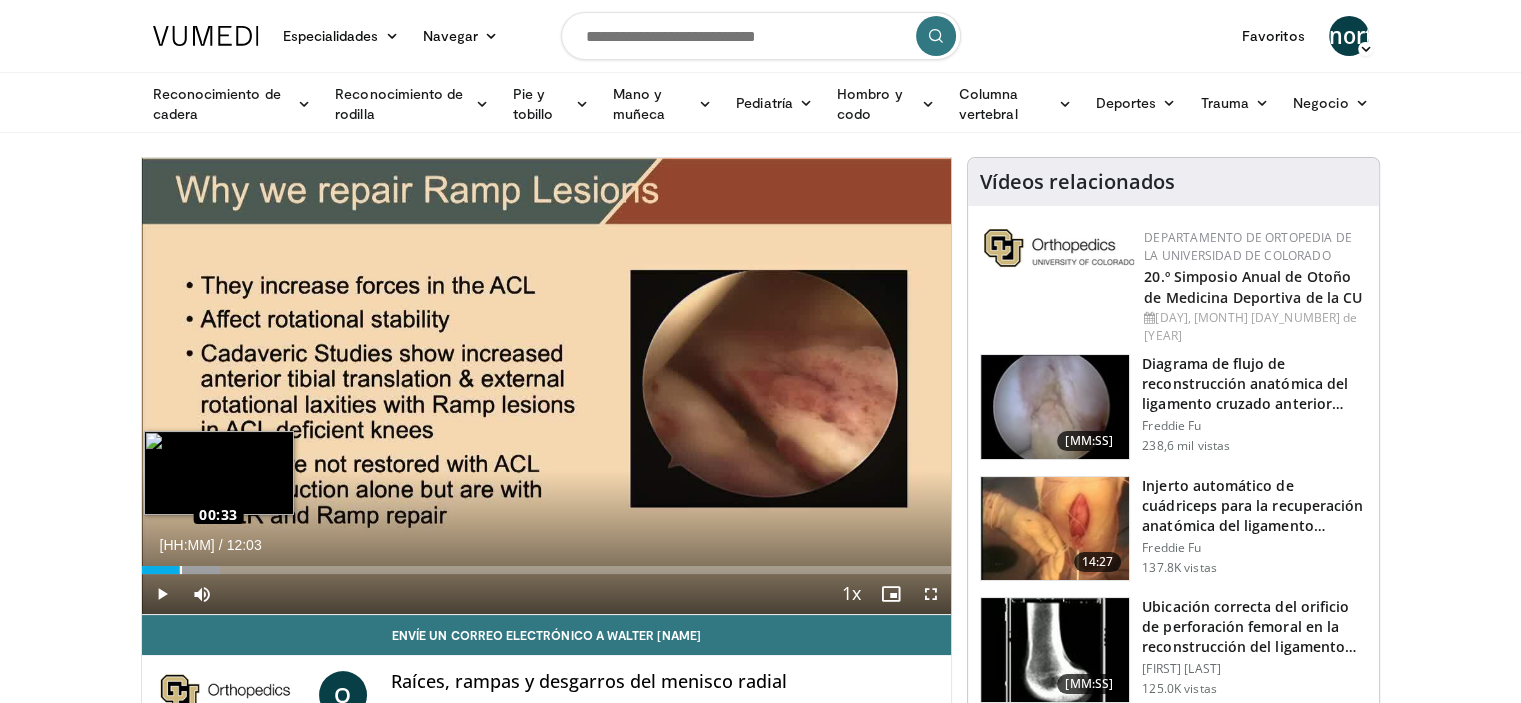 drag, startPoint x: 158, startPoint y: 570, endPoint x: 179, endPoint y: 566, distance: 21.377558 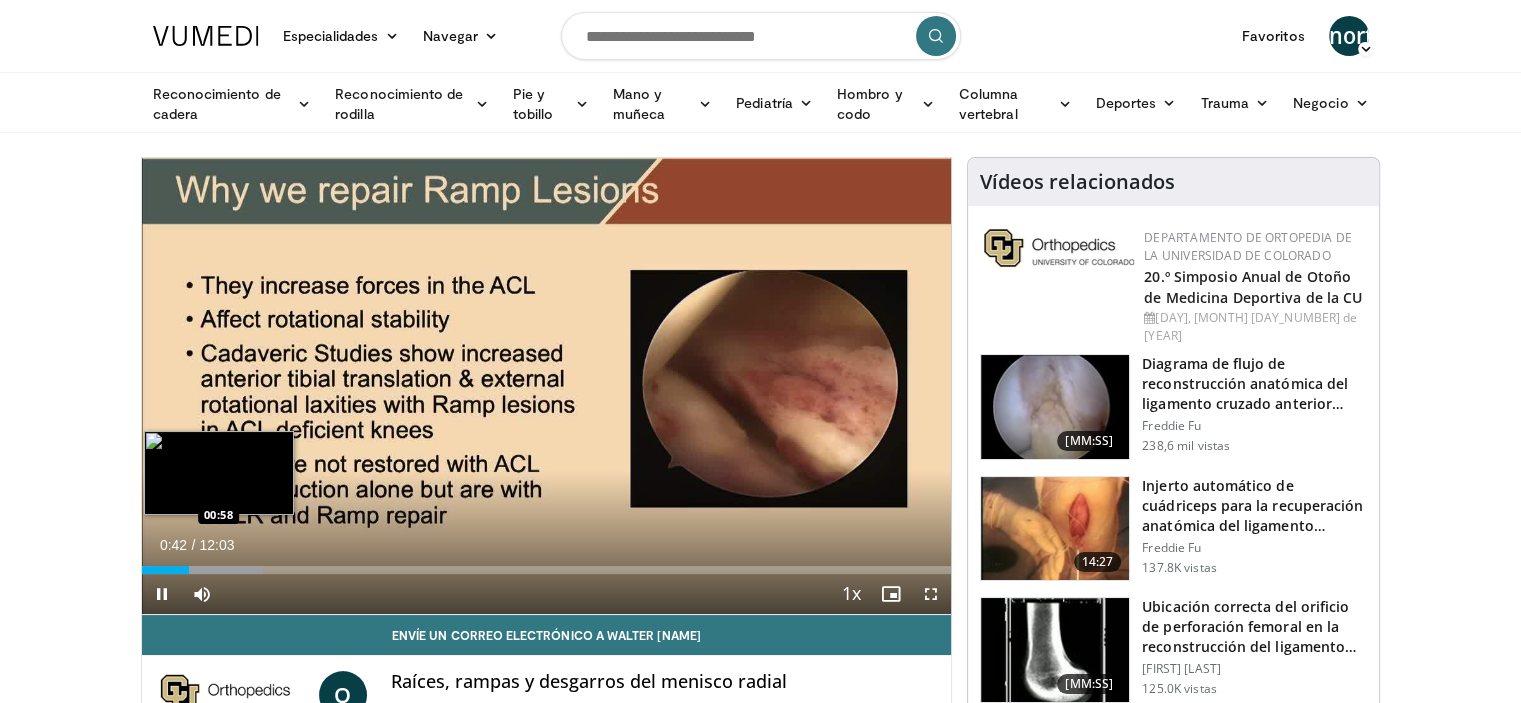 drag, startPoint x: 182, startPoint y: 567, endPoint x: 206, endPoint y: 564, distance: 24.186773 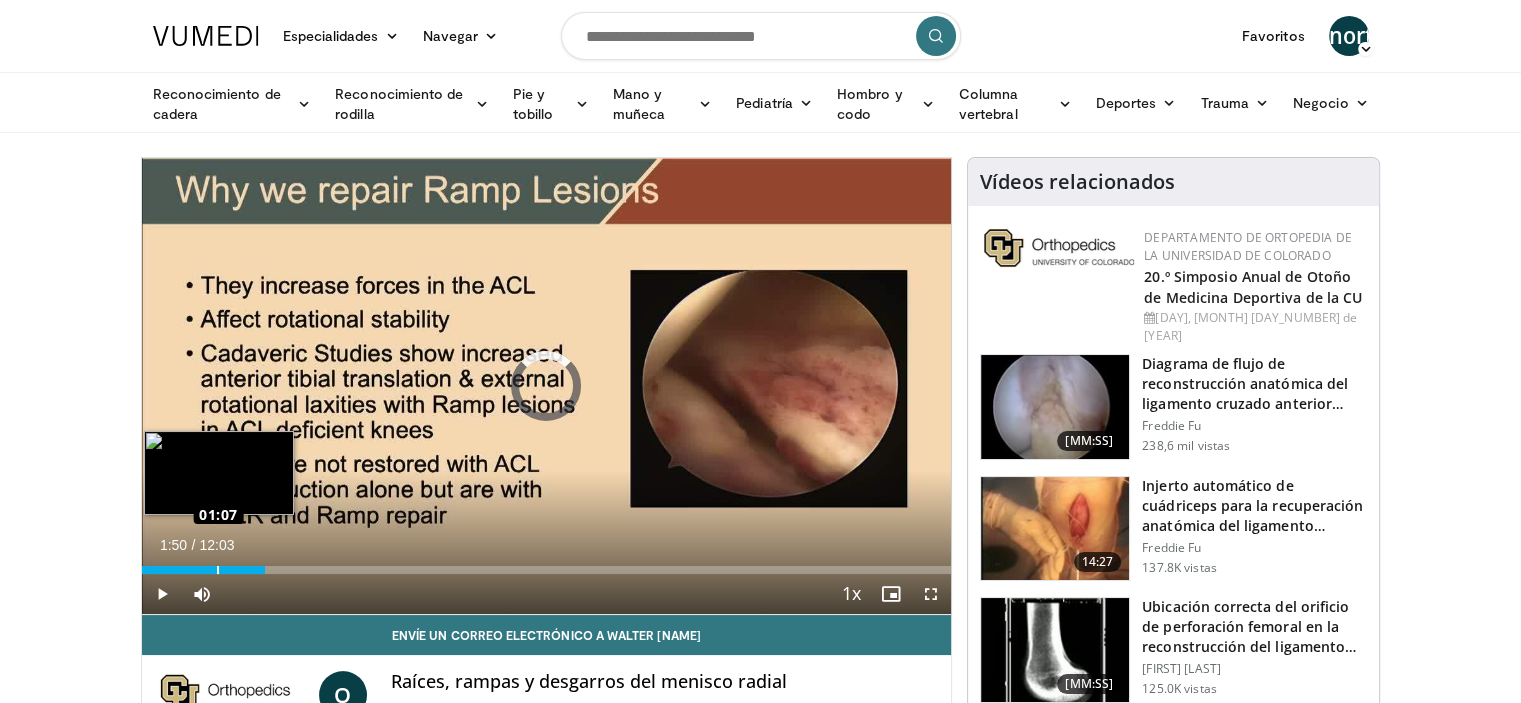 drag, startPoint x: 195, startPoint y: 570, endPoint x: 216, endPoint y: 565, distance: 21.587032 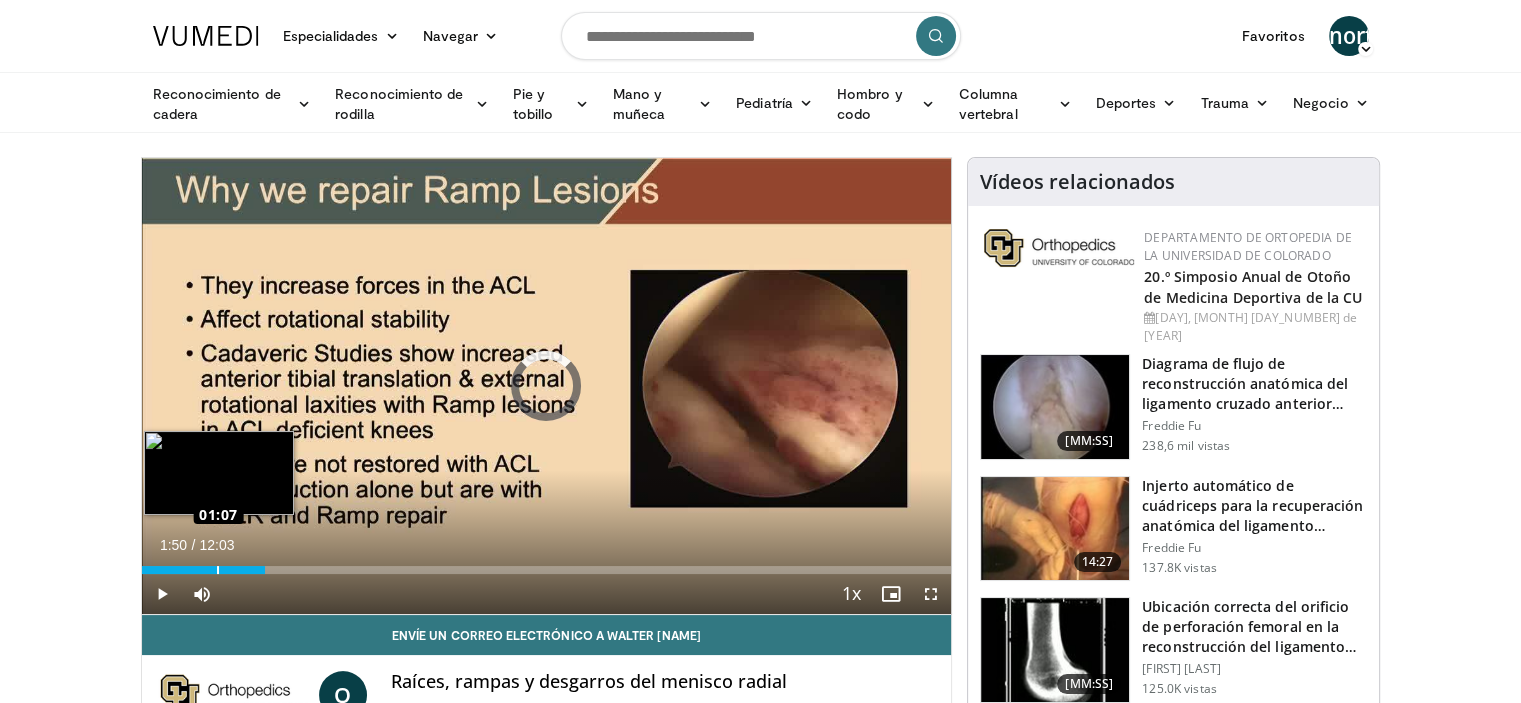 click on "Loaded :  0.00% 01:08 01:07" at bounding box center [547, 570] 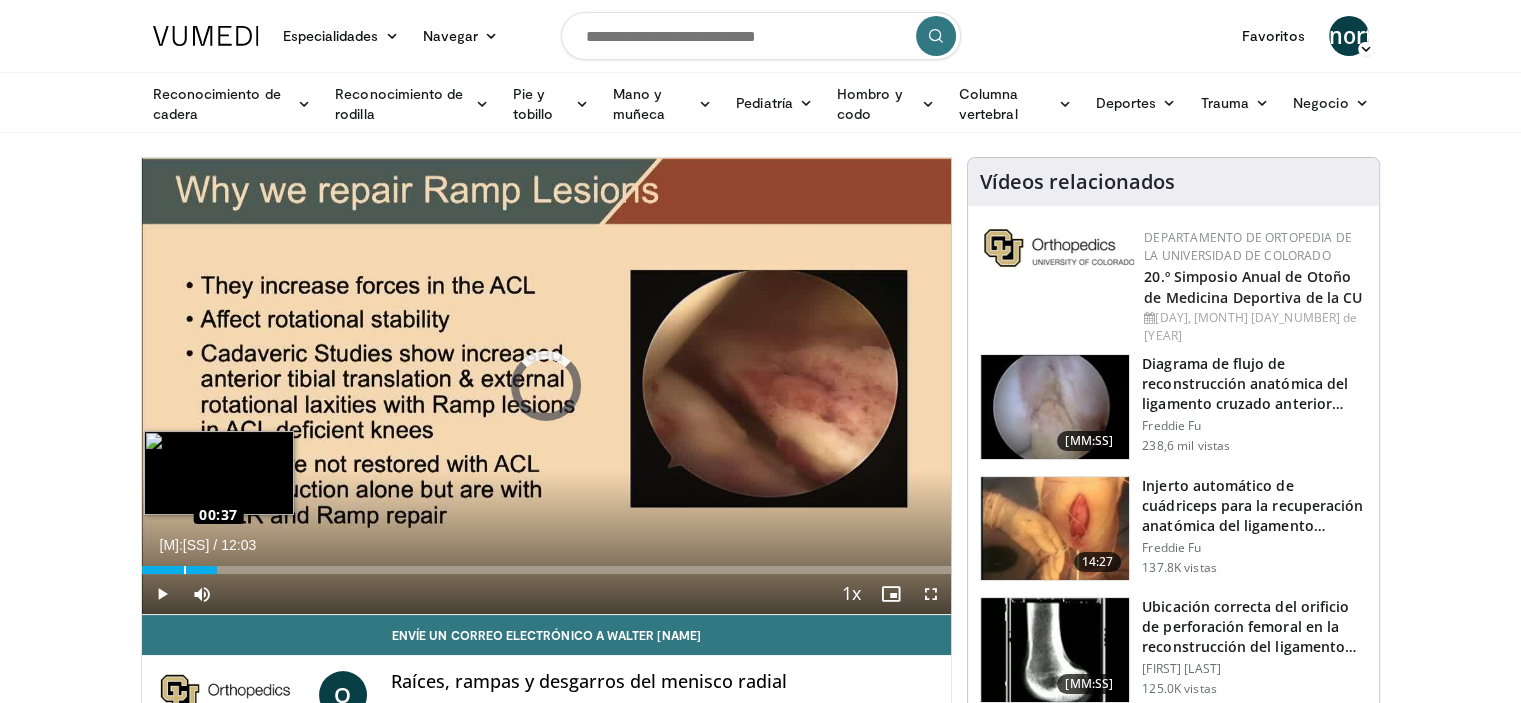 drag, startPoint x: 216, startPoint y: 567, endPoint x: 182, endPoint y: 564, distance: 34.132095 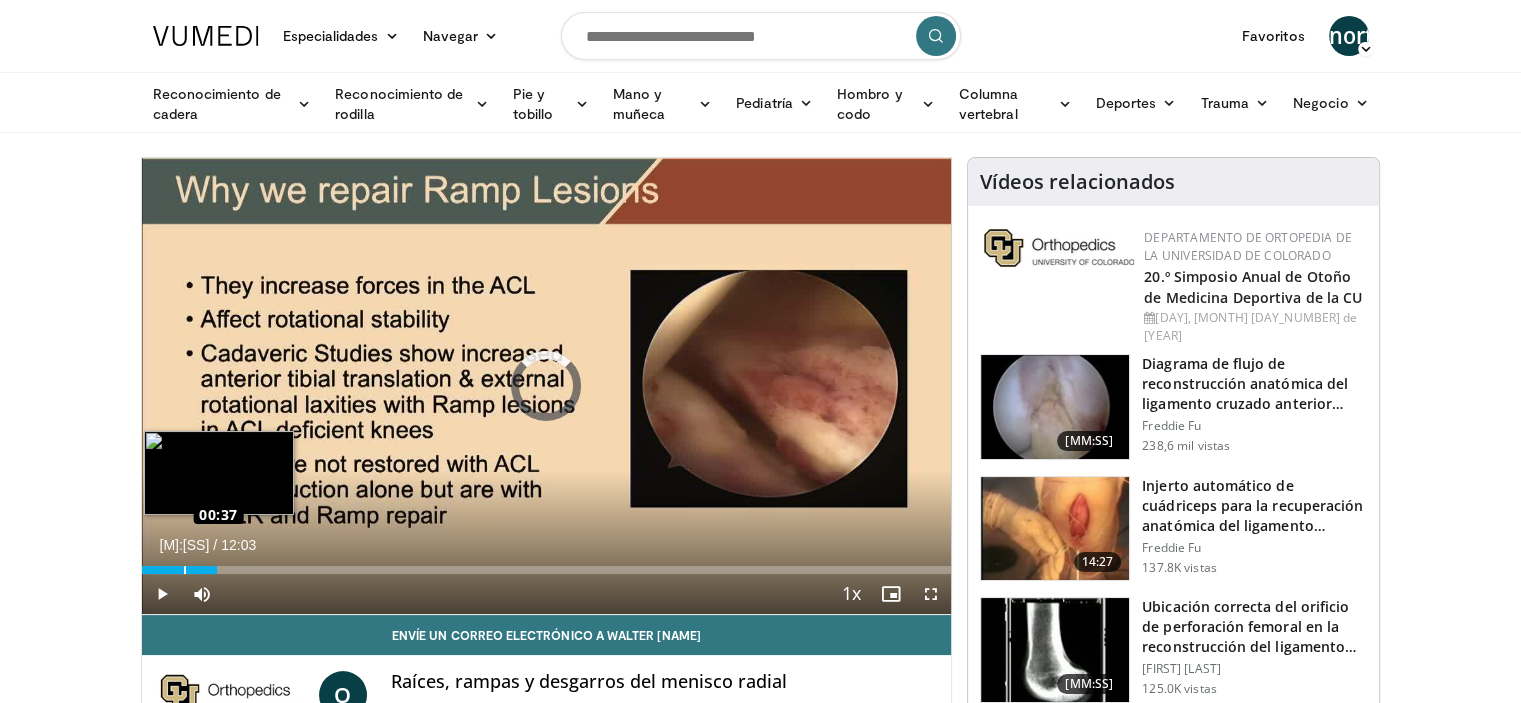 click on "00:41" at bounding box center [180, 570] 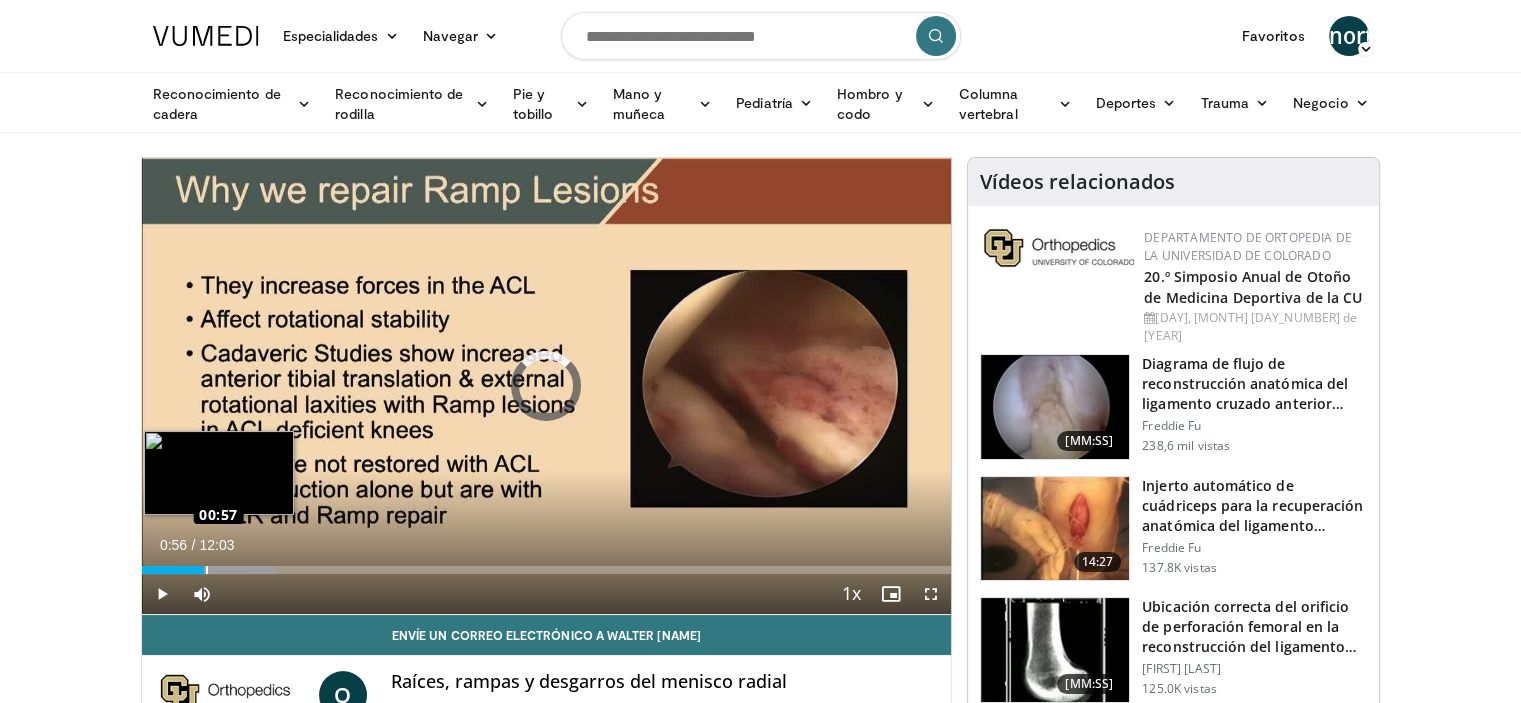 click on "Loaded :  16.43% 00:56 00:57" at bounding box center [547, 570] 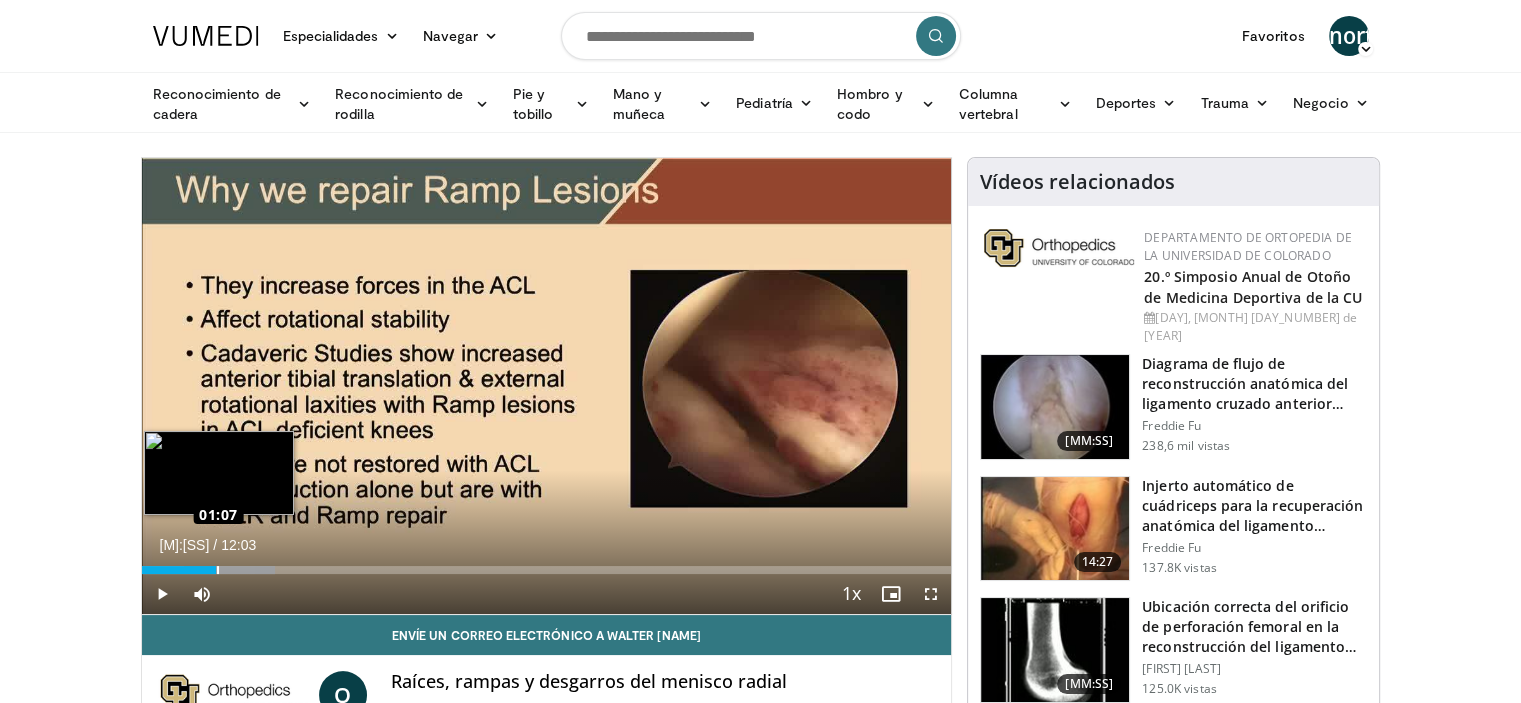 drag, startPoint x: 204, startPoint y: 564, endPoint x: 216, endPoint y: 564, distance: 12 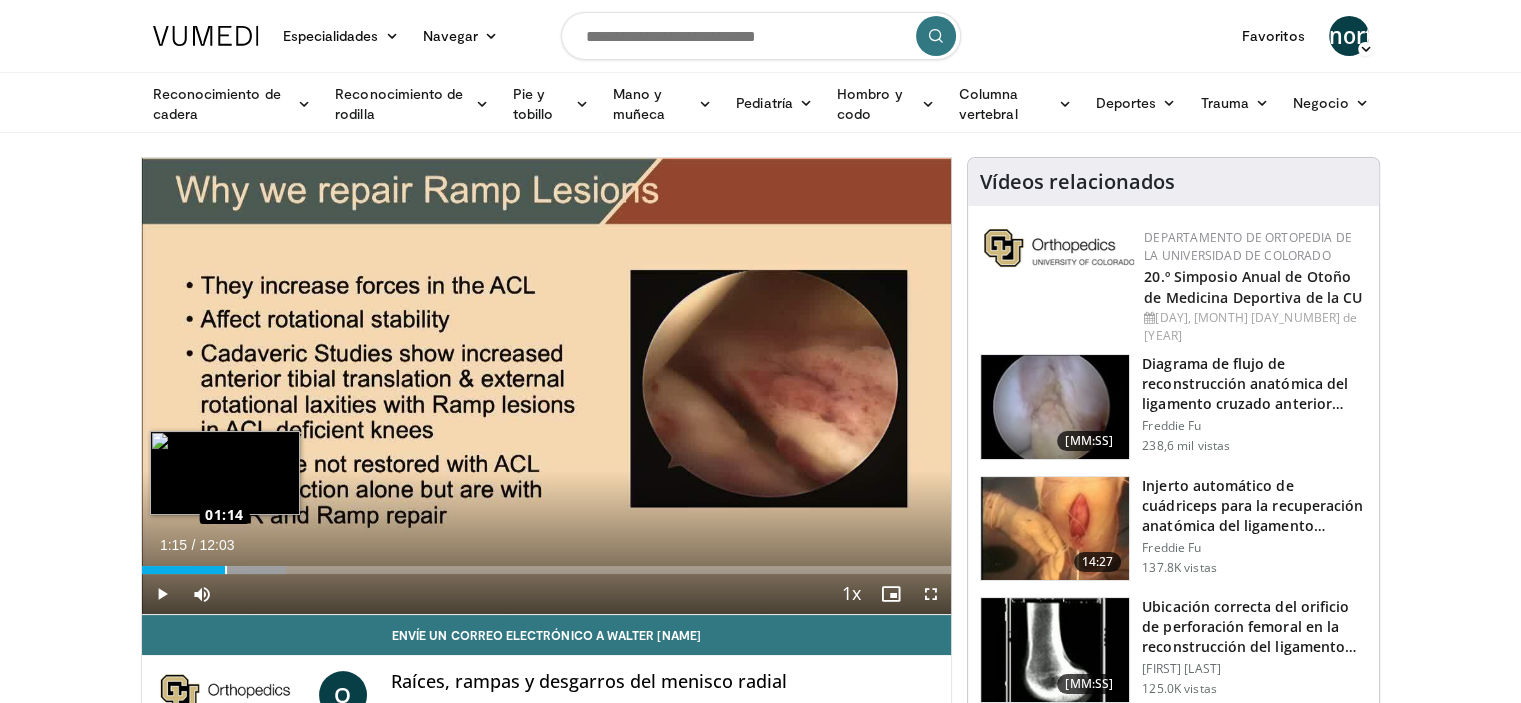 click on "Loaded :  17.80% 01:15 01:14" at bounding box center (547, 570) 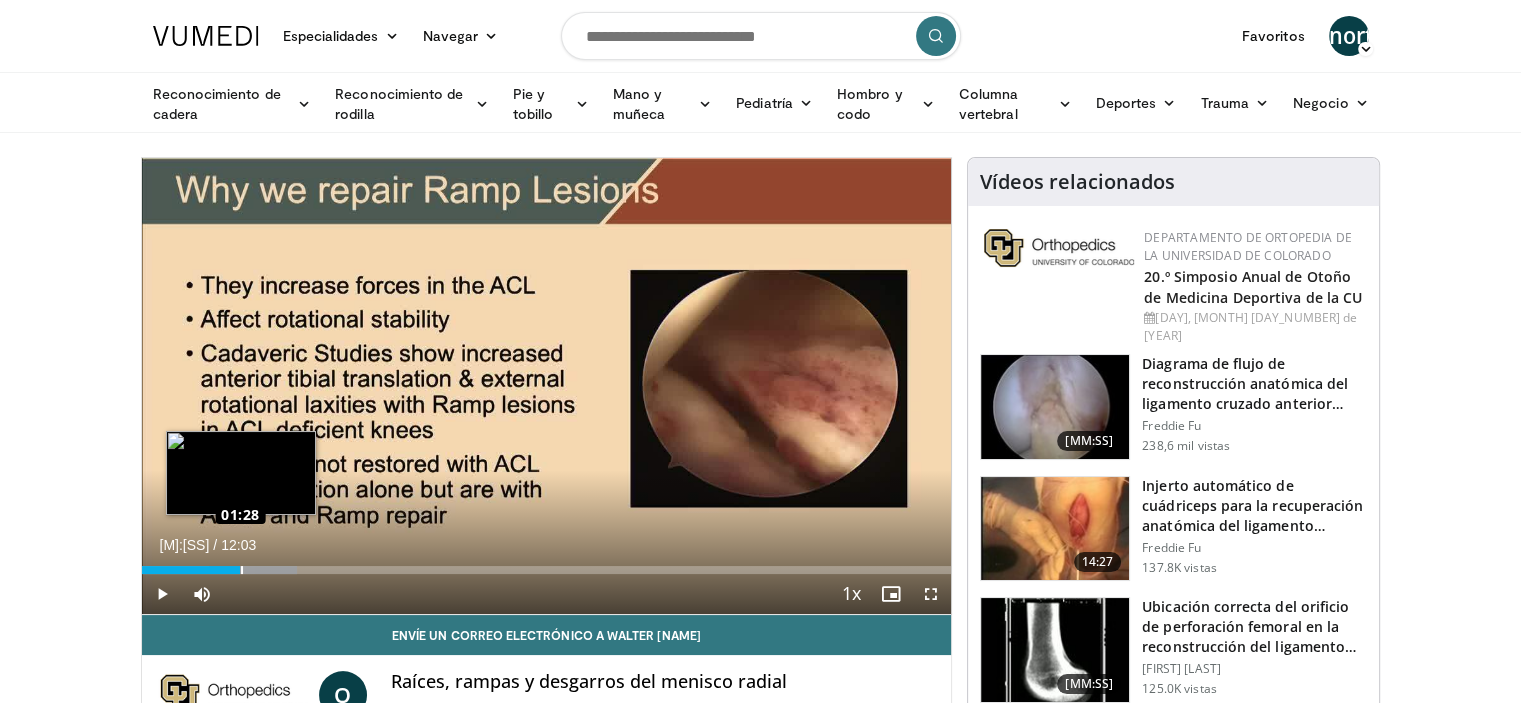 drag, startPoint x: 224, startPoint y: 566, endPoint x: 240, endPoint y: 566, distance: 16 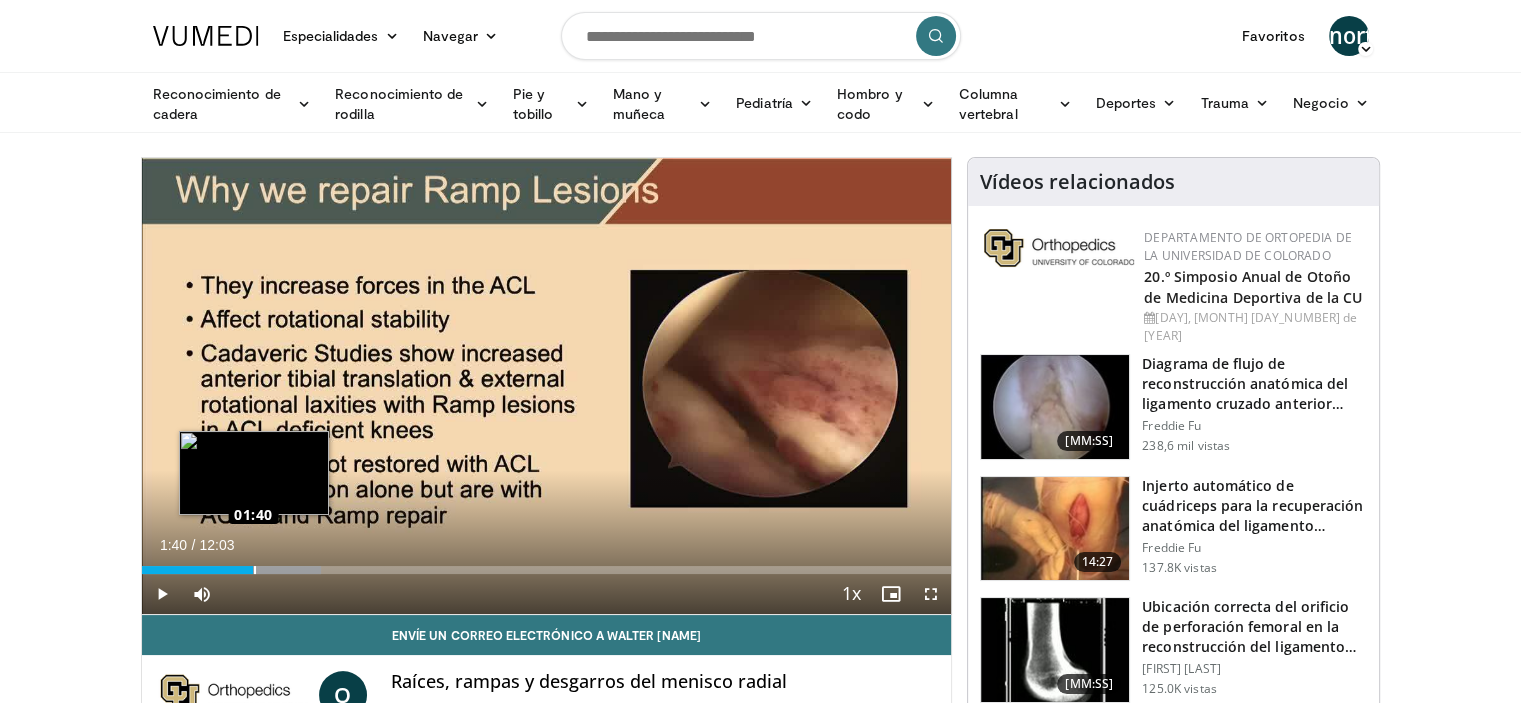 drag, startPoint x: 240, startPoint y: 566, endPoint x: 252, endPoint y: 563, distance: 12.369317 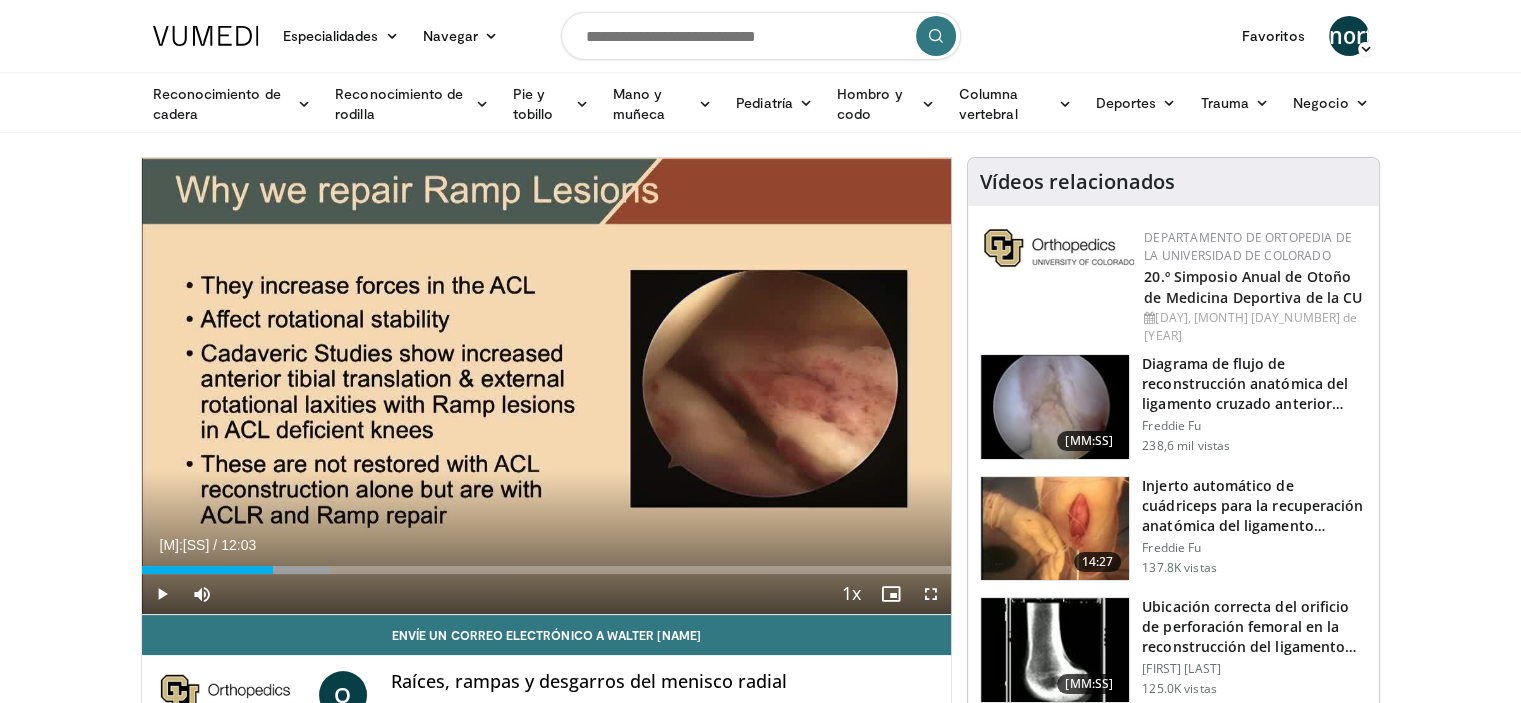 drag, startPoint x: 259, startPoint y: 570, endPoint x: 272, endPoint y: 571, distance: 13.038404 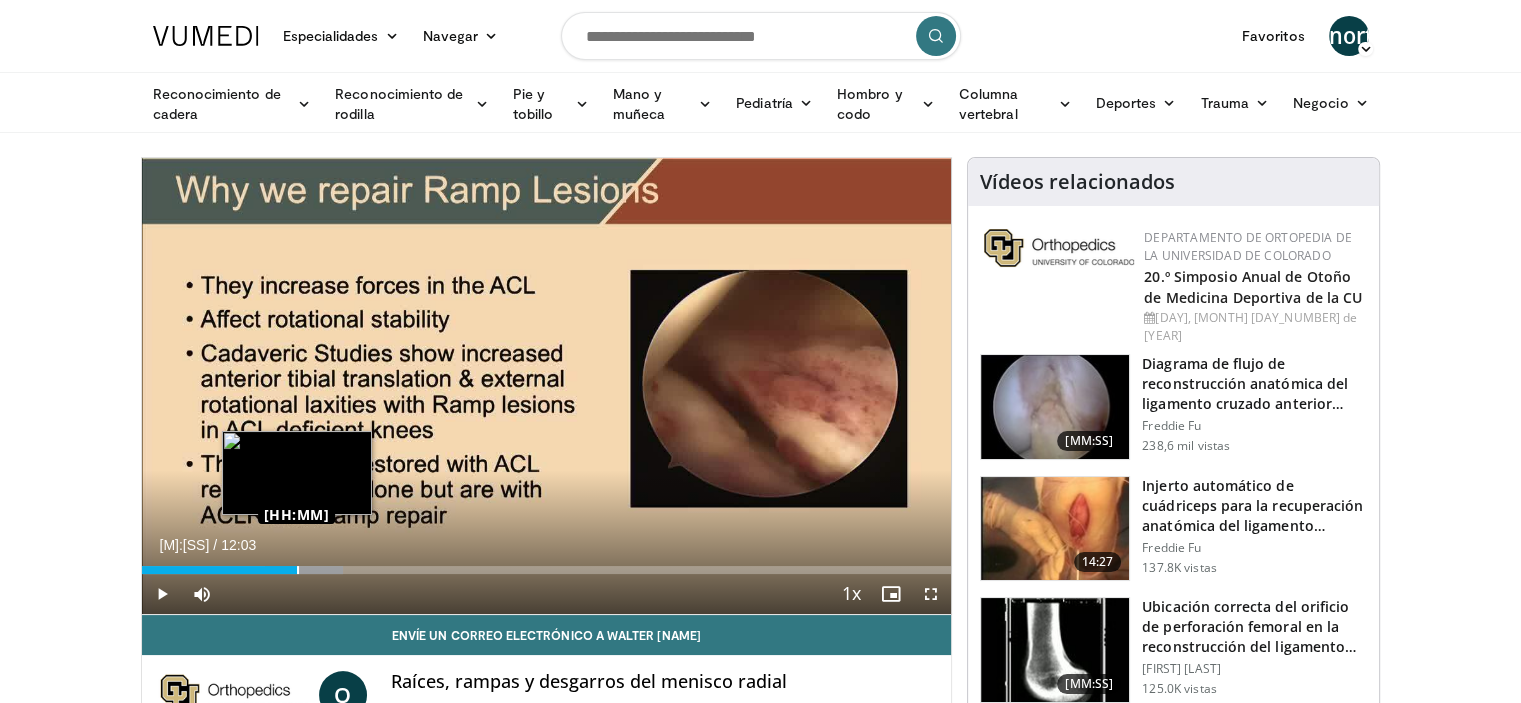 drag, startPoint x: 270, startPoint y: 569, endPoint x: 296, endPoint y: 563, distance: 26.683329 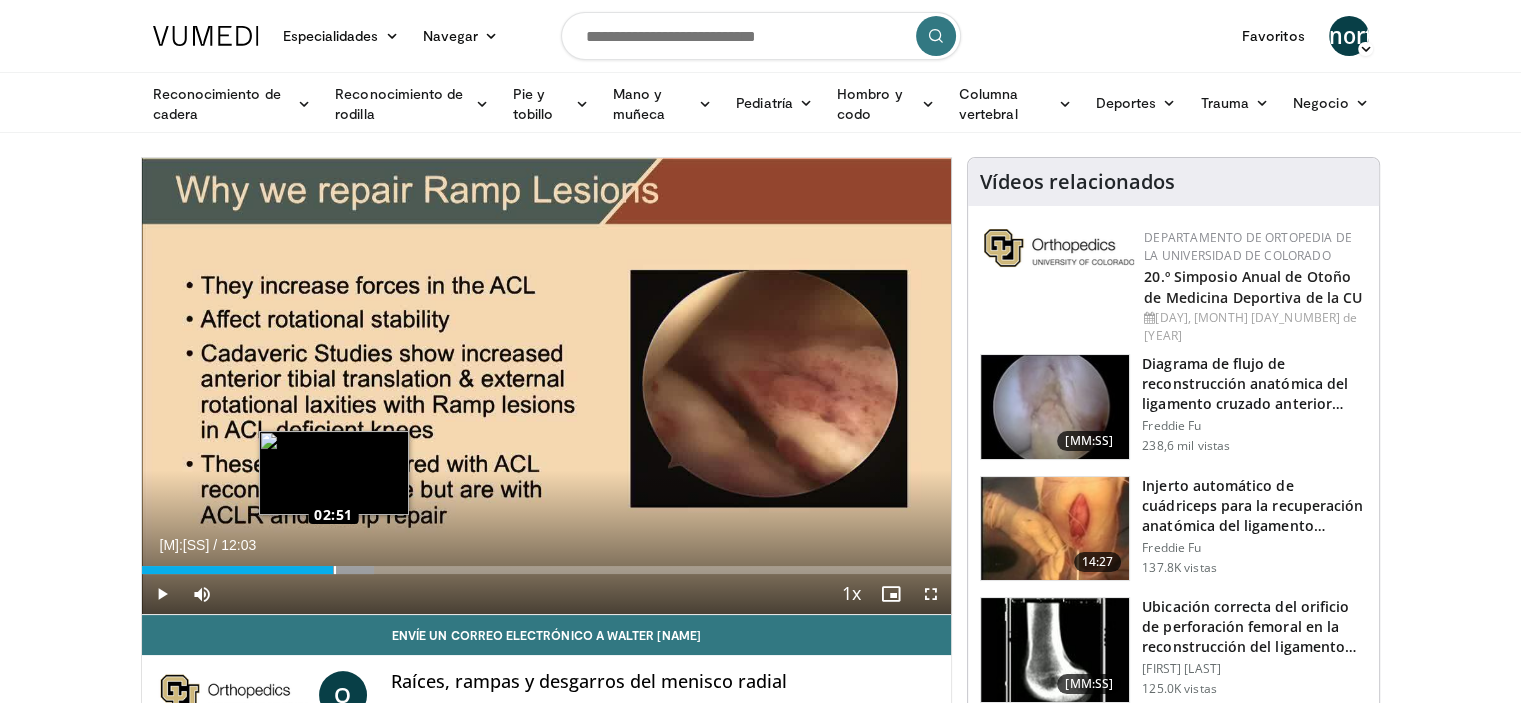 drag, startPoint x: 294, startPoint y: 564, endPoint x: 333, endPoint y: 562, distance: 39.051247 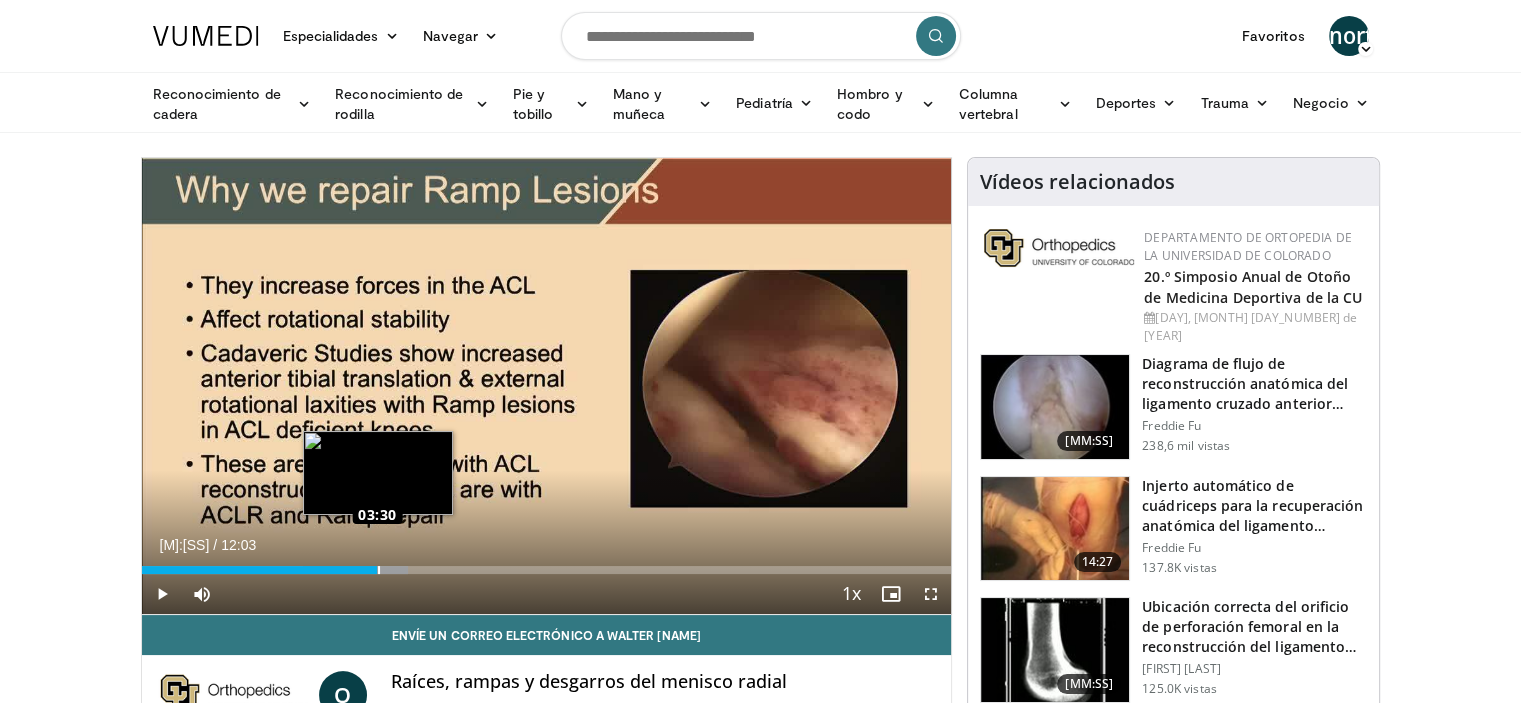 drag, startPoint x: 328, startPoint y: 567, endPoint x: 377, endPoint y: 560, distance: 49.497475 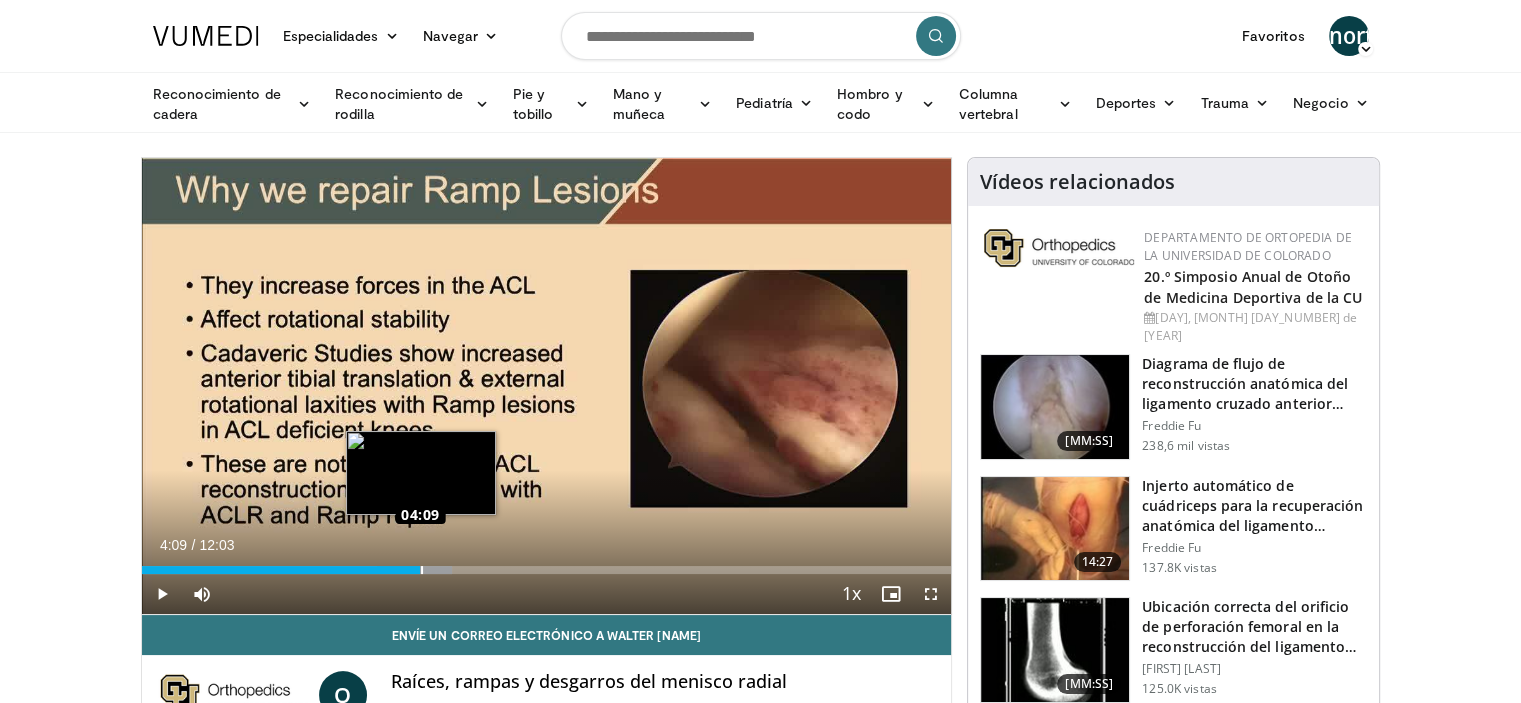 drag, startPoint x: 378, startPoint y: 565, endPoint x: 420, endPoint y: 565, distance: 42 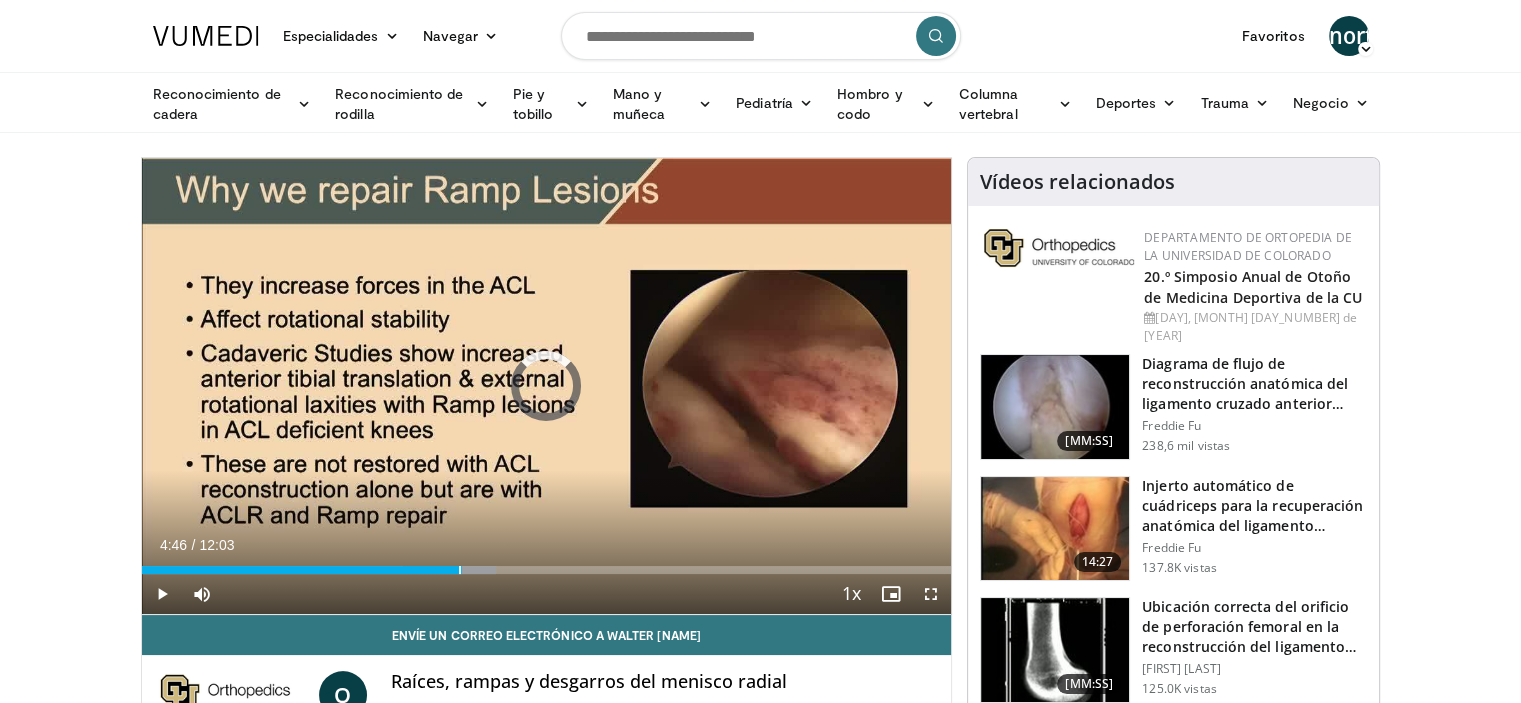drag, startPoint x: 419, startPoint y: 571, endPoint x: 463, endPoint y: 573, distance: 44.04543 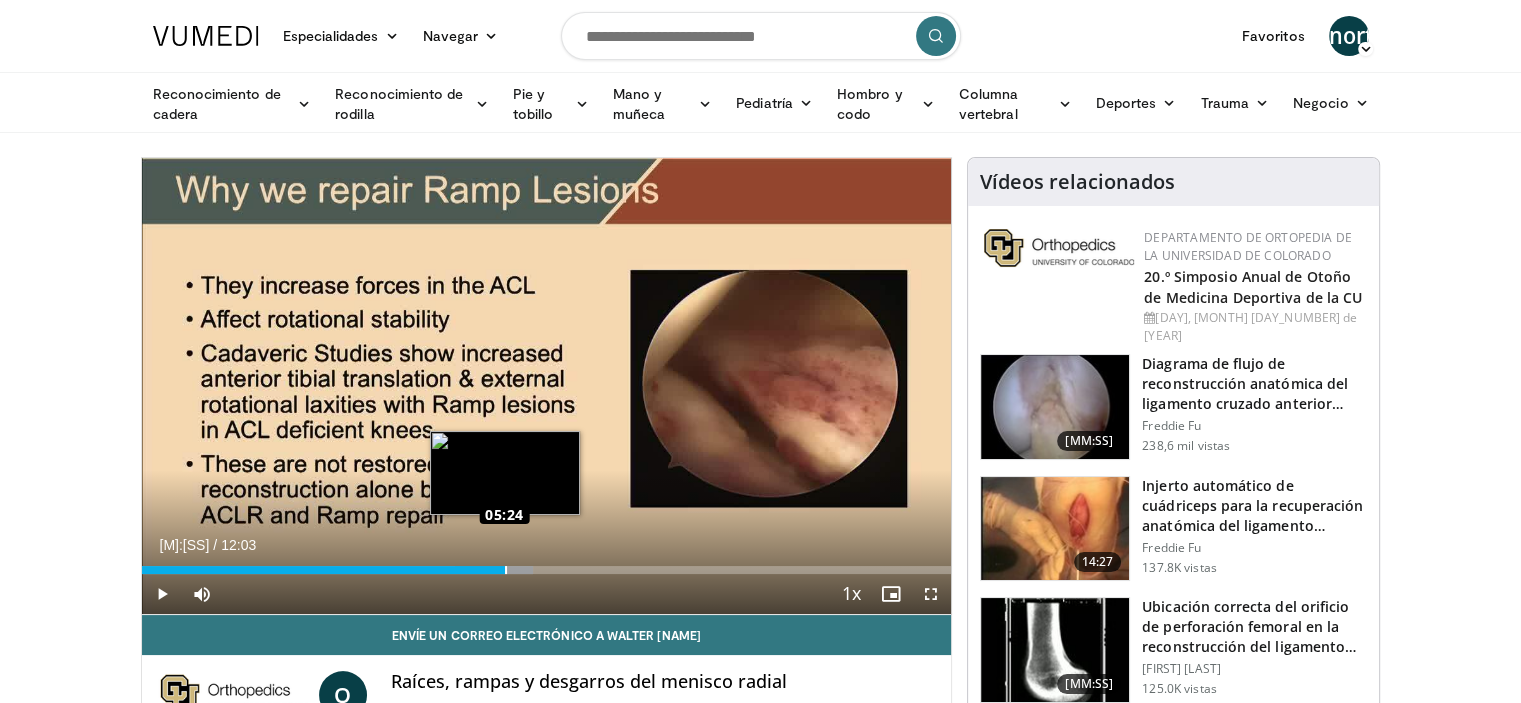 drag, startPoint x: 464, startPoint y: 570, endPoint x: 505, endPoint y: 568, distance: 41.04875 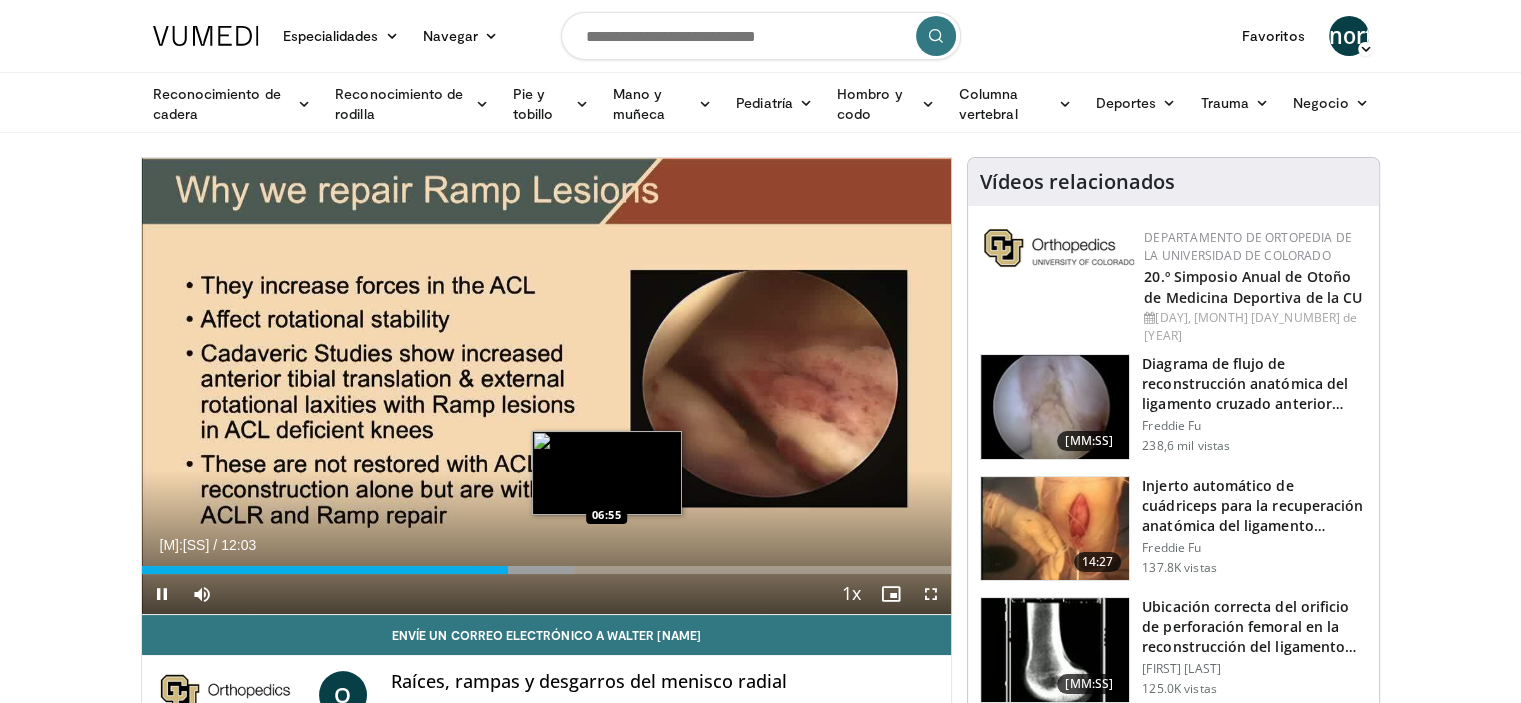 drag, startPoint x: 500, startPoint y: 567, endPoint x: 606, endPoint y: 555, distance: 106.677086 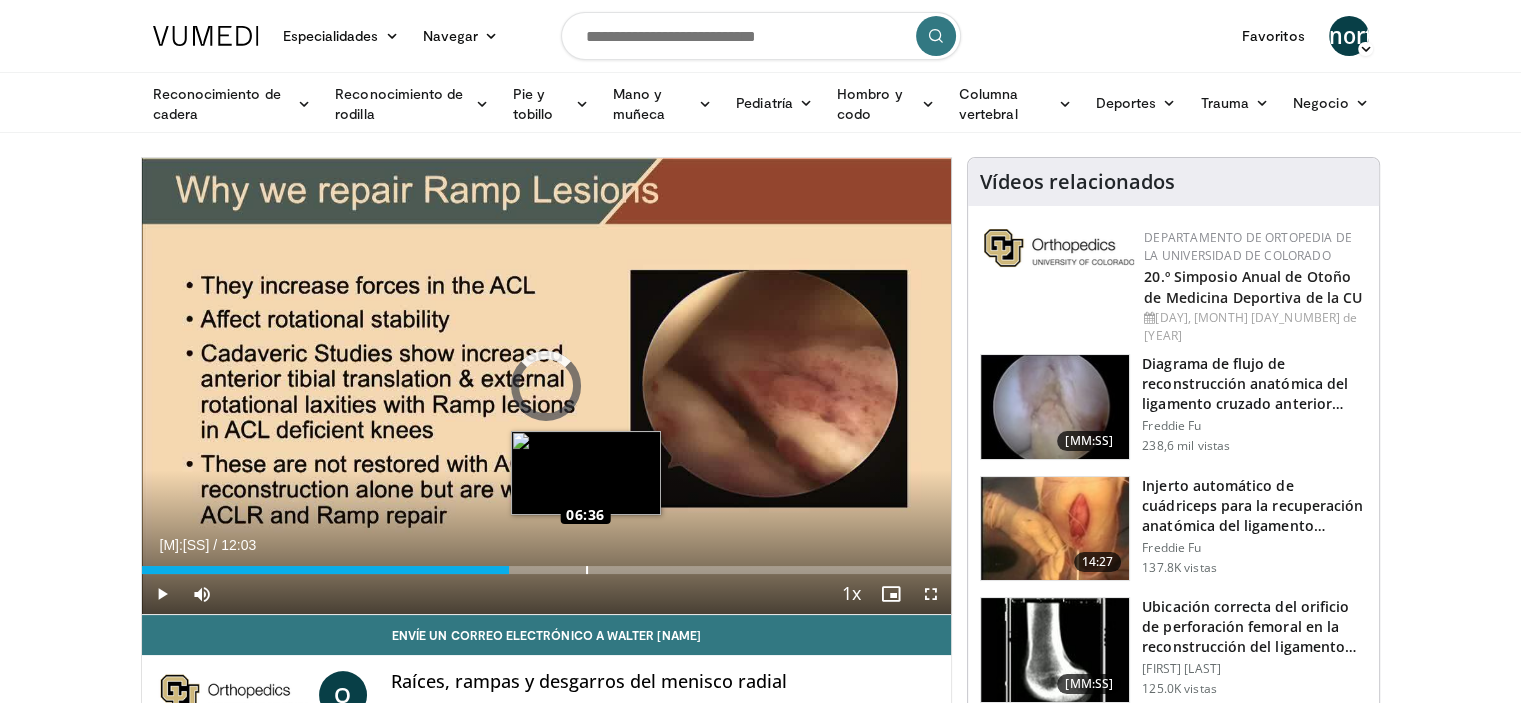 drag, startPoint x: 508, startPoint y: 562, endPoint x: 585, endPoint y: 559, distance: 77.05842 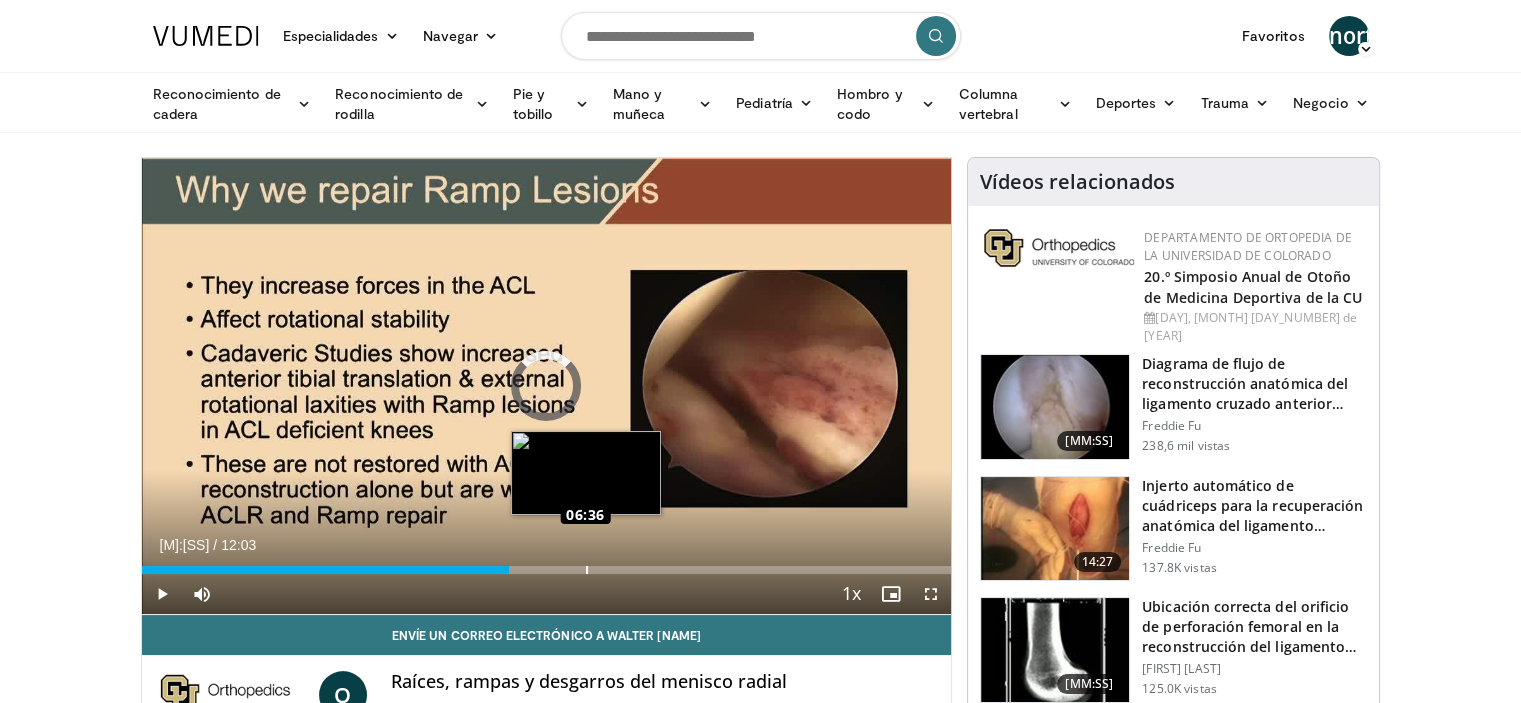 click on "Loaded :  0.00% 06:36 06:36" at bounding box center (547, 564) 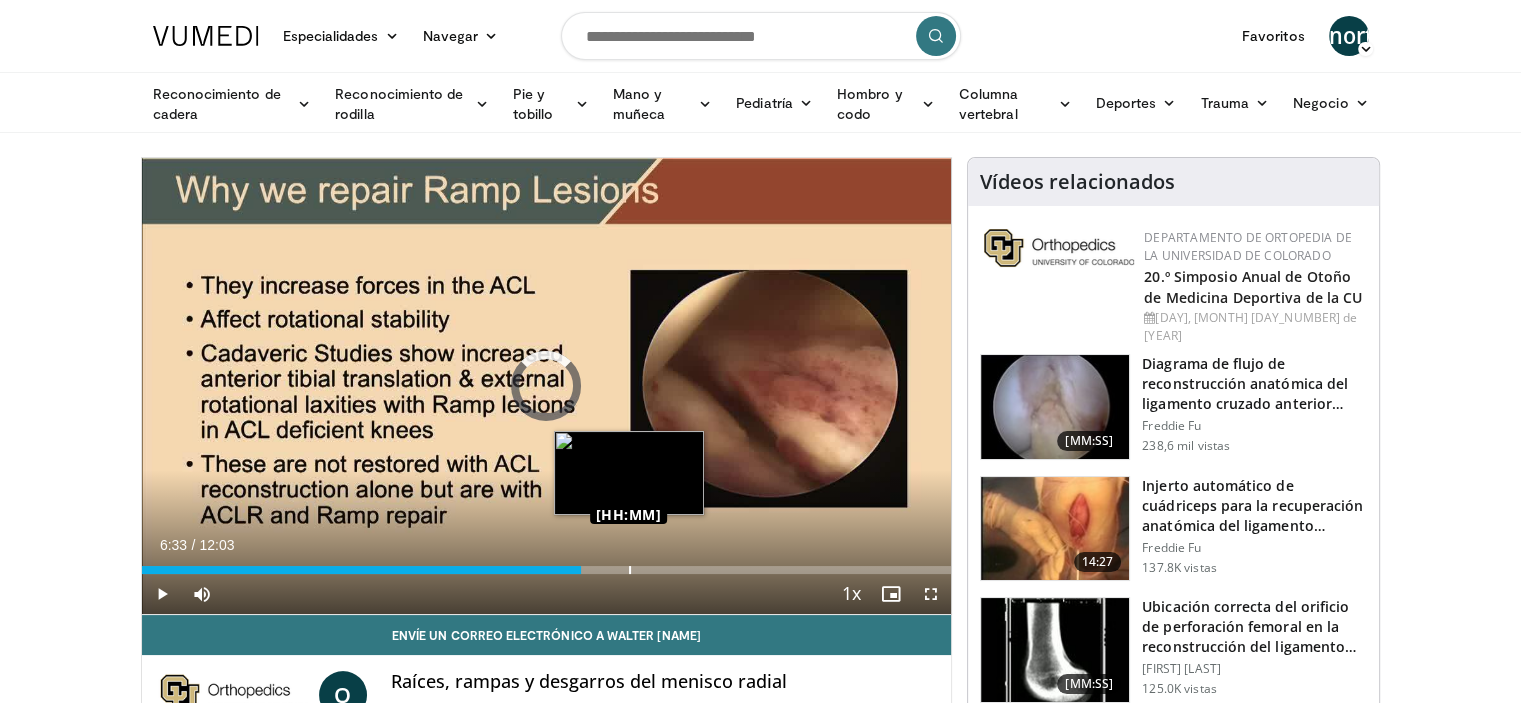 drag, startPoint x: 581, startPoint y: 563, endPoint x: 628, endPoint y: 567, distance: 47.169907 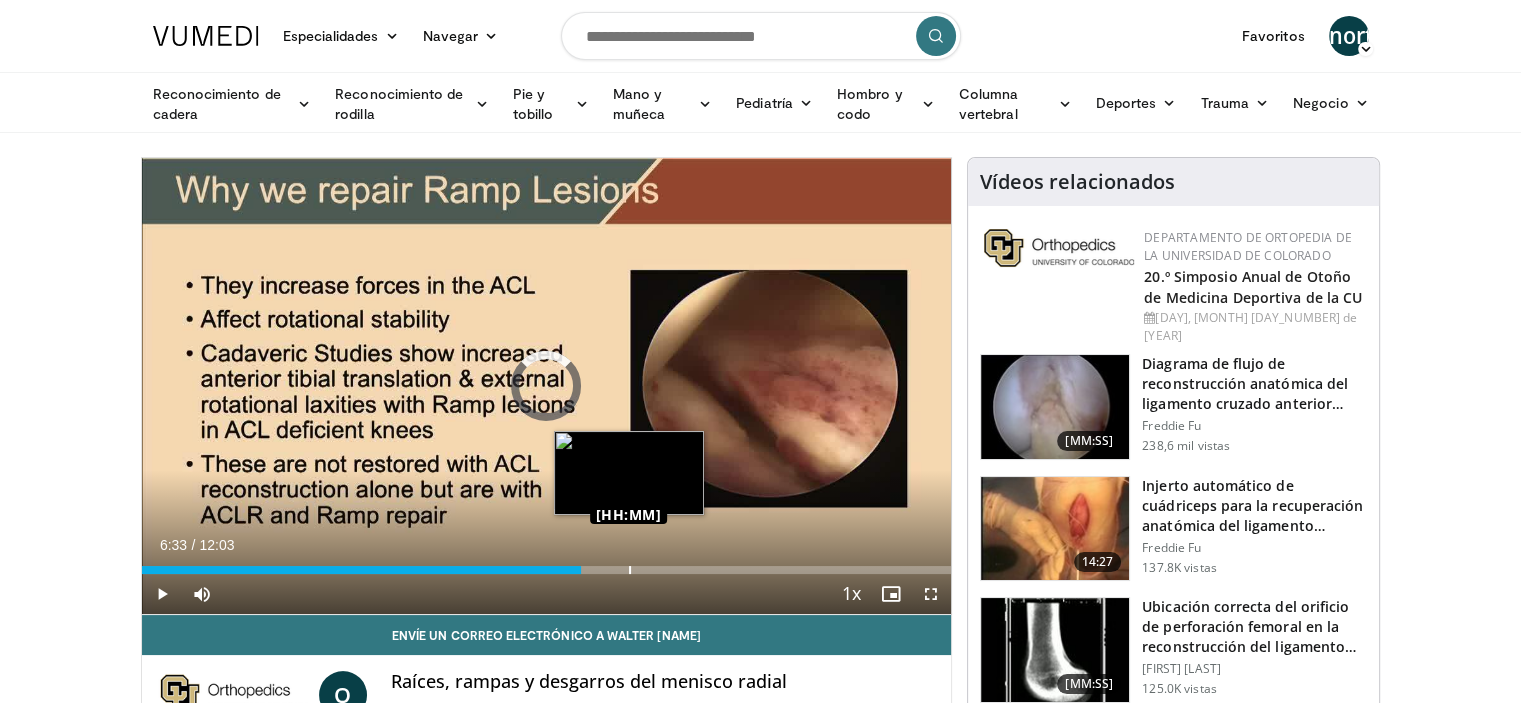 click on "Loaded :  0.00% 07:14 07:15" at bounding box center [547, 564] 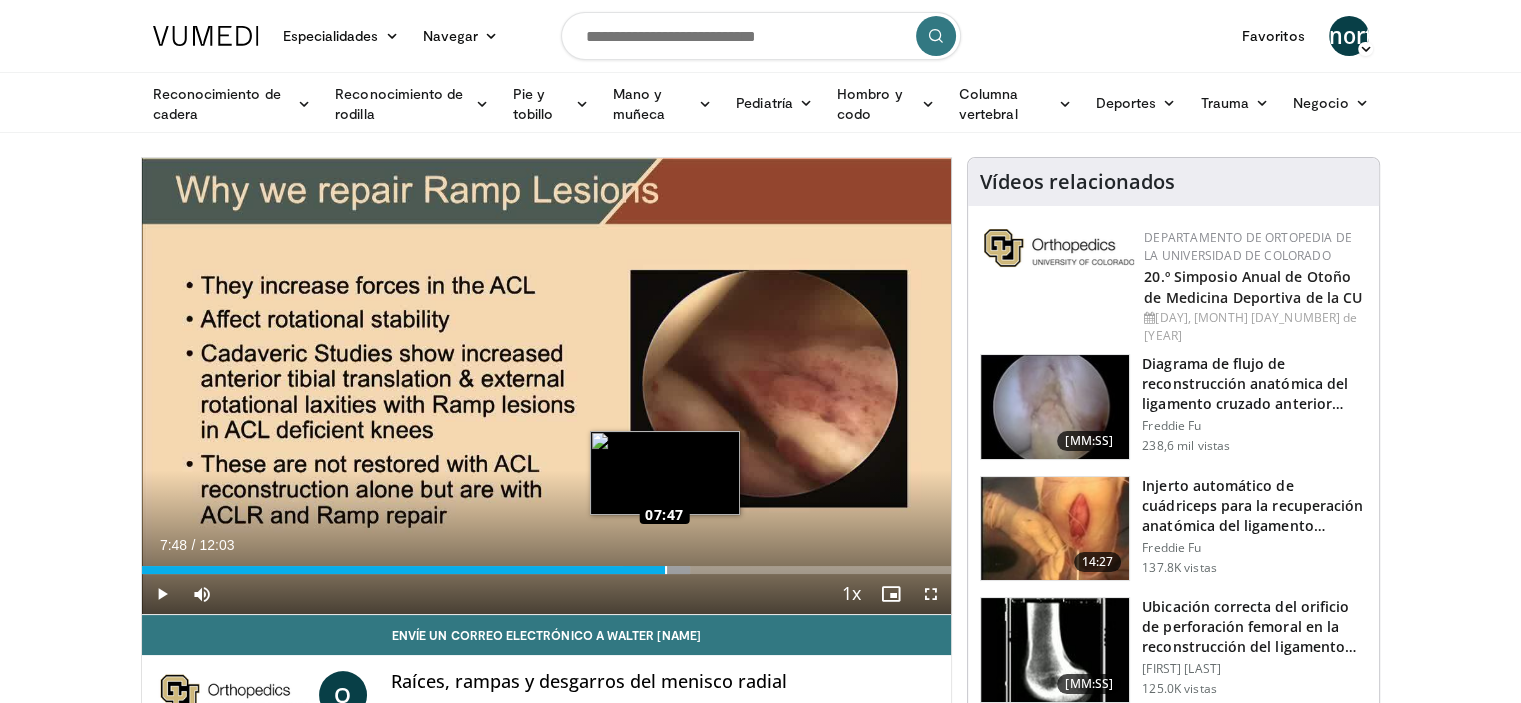 drag, startPoint x: 627, startPoint y: 569, endPoint x: 665, endPoint y: 571, distance: 38.052597 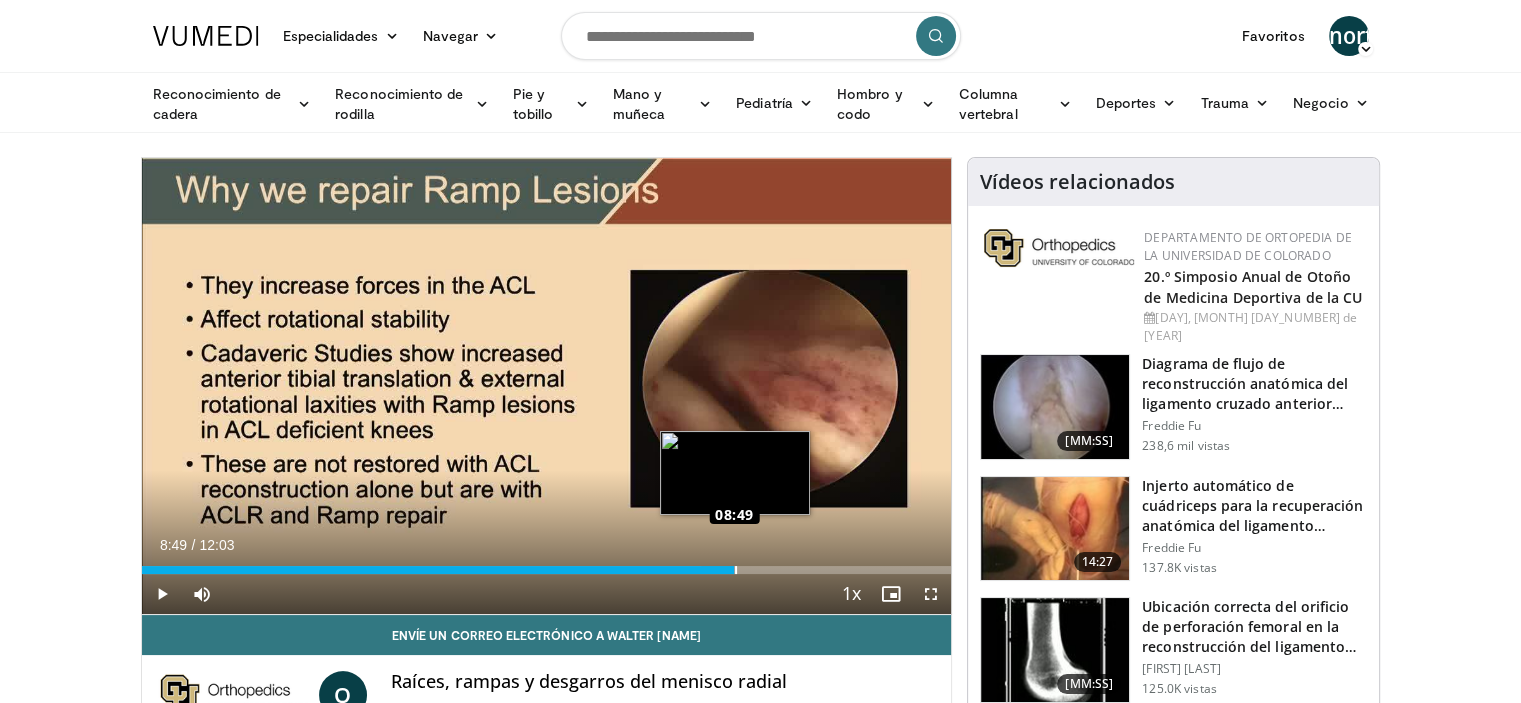 drag, startPoint x: 661, startPoint y: 570, endPoint x: 734, endPoint y: 559, distance: 73.82411 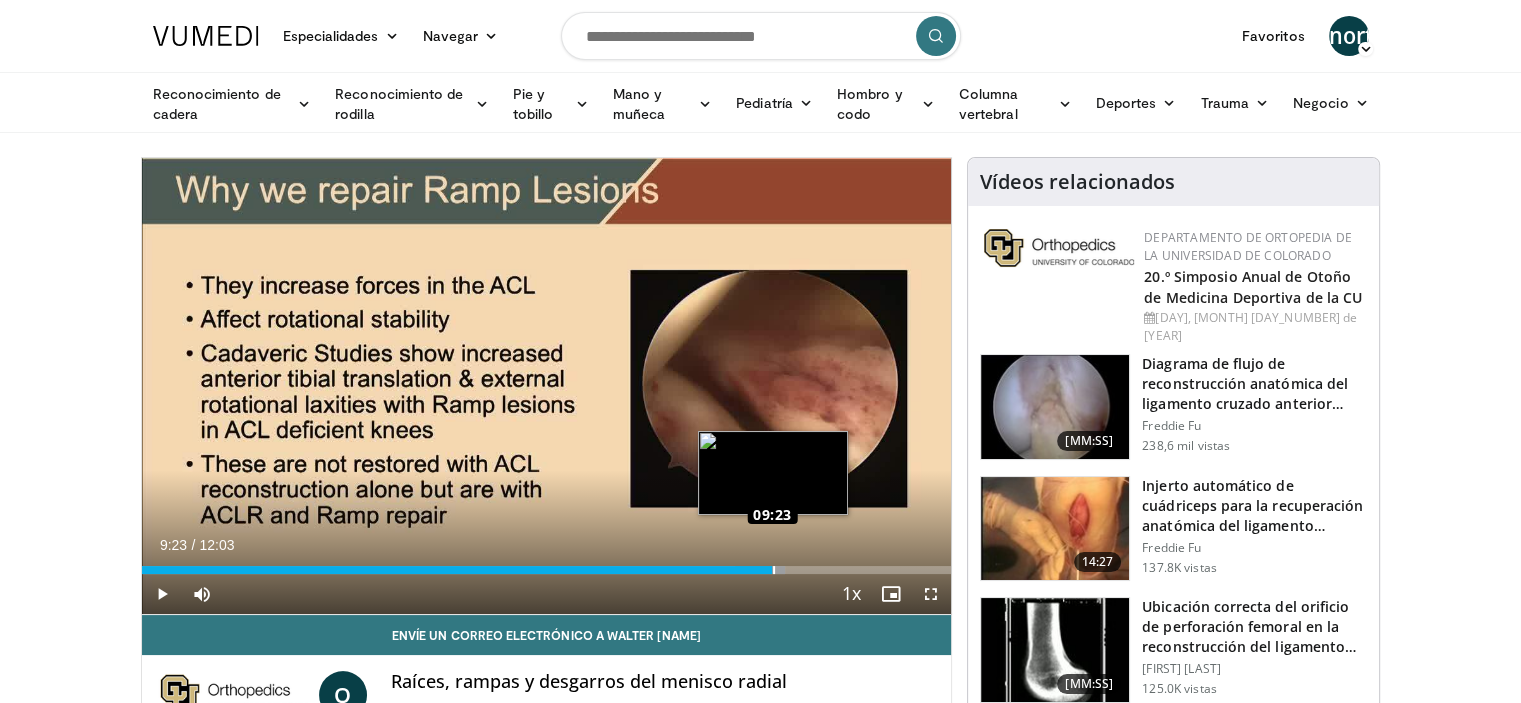 drag, startPoint x: 734, startPoint y: 561, endPoint x: 772, endPoint y: 565, distance: 38.209946 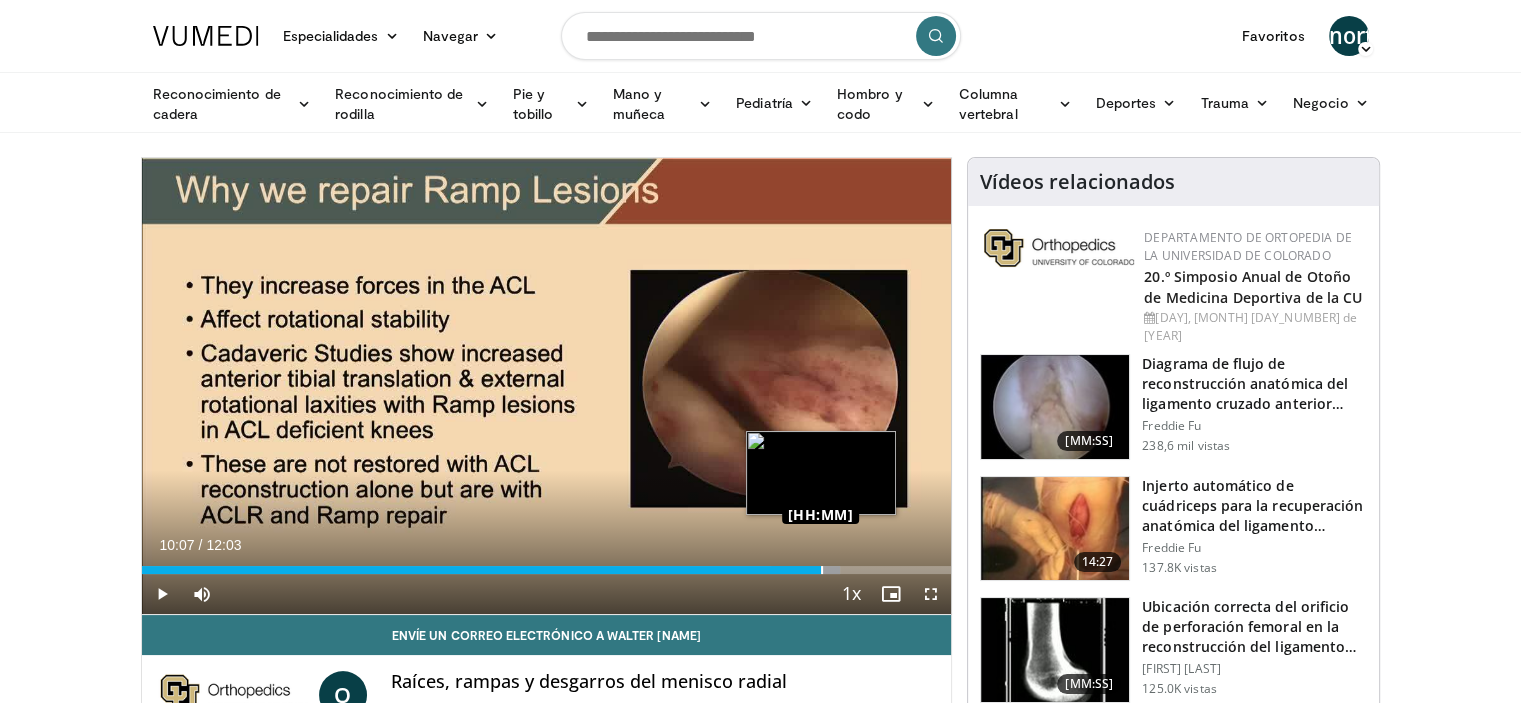 drag, startPoint x: 768, startPoint y: 572, endPoint x: 820, endPoint y: 563, distance: 52.773098 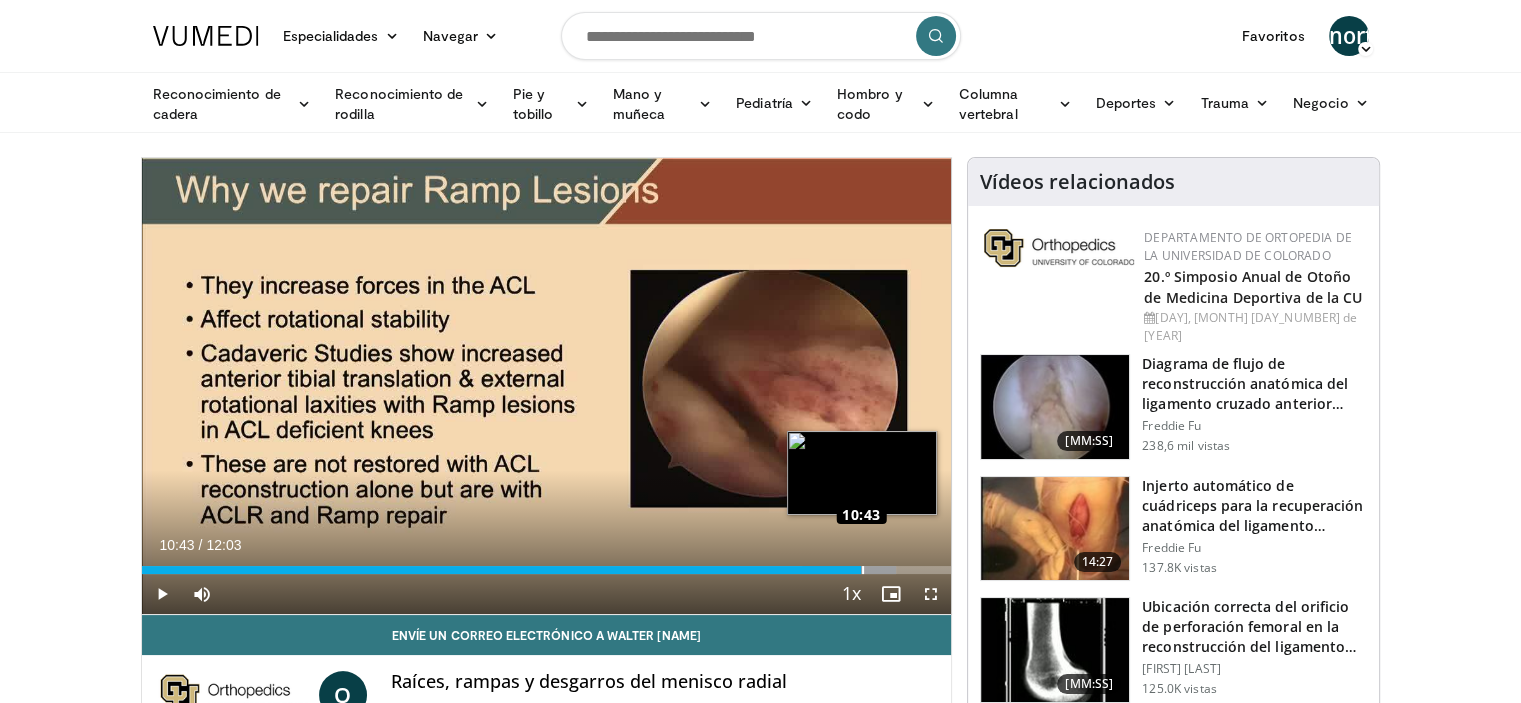 drag, startPoint x: 820, startPoint y: 569, endPoint x: 861, endPoint y: 564, distance: 41.303753 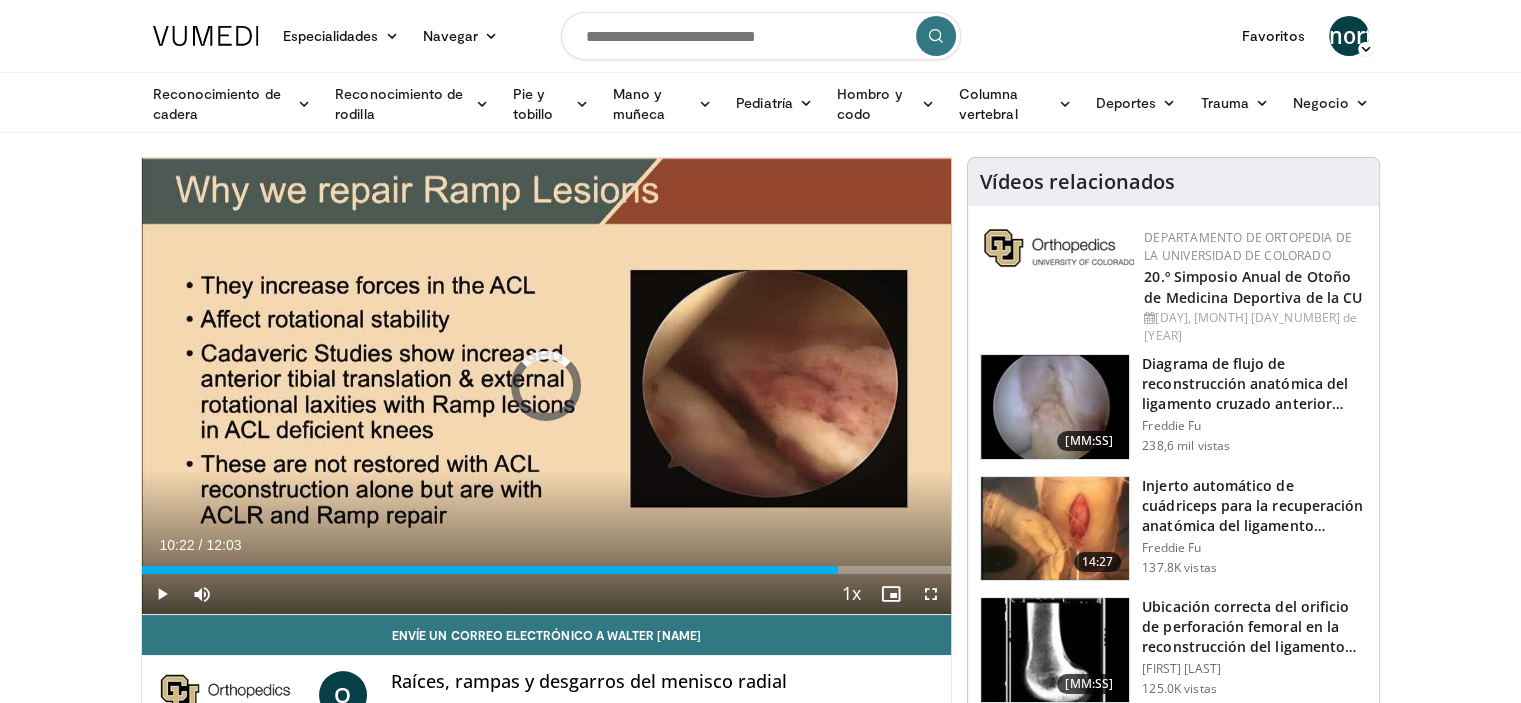 drag, startPoint x: 868, startPoint y: 563, endPoint x: 837, endPoint y: 571, distance: 32.01562 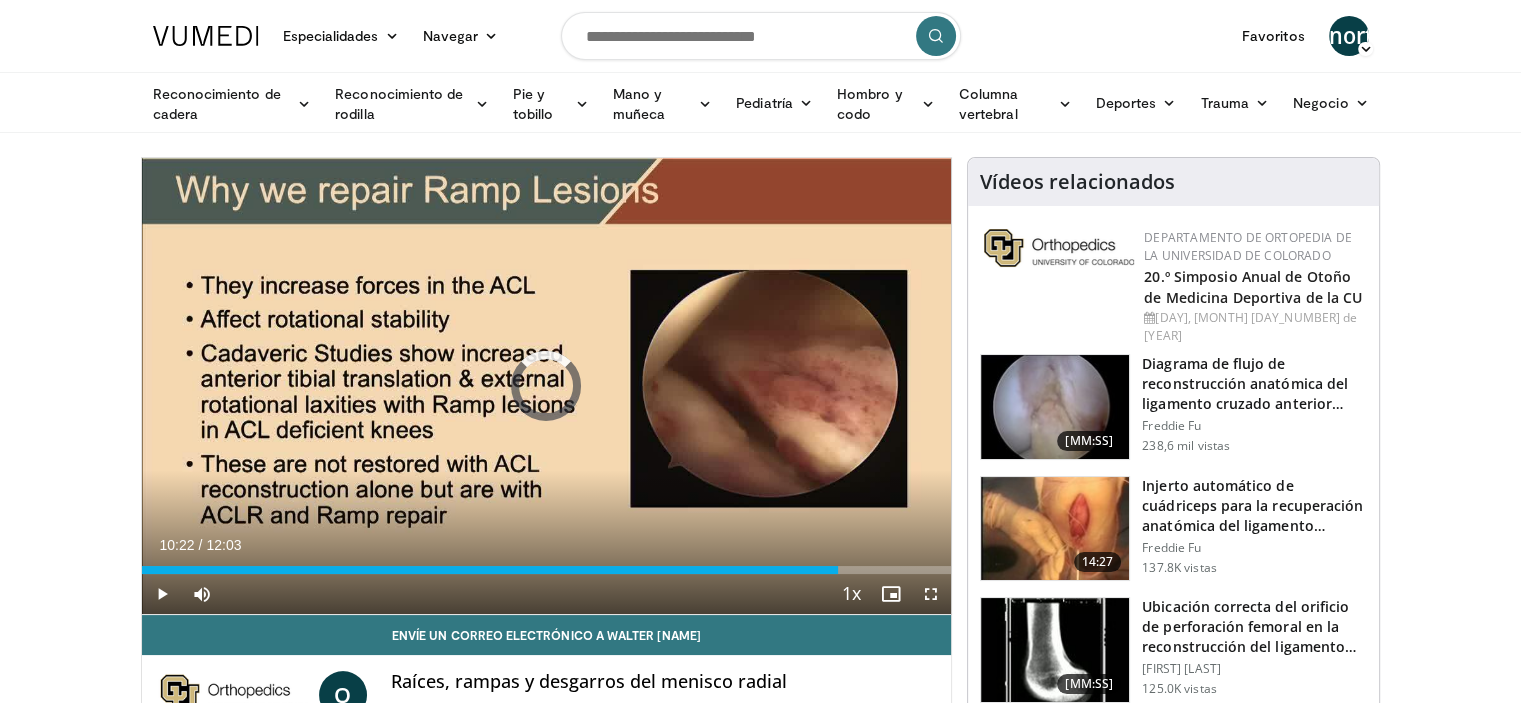 click on "Loaded :  0.00% 10:22 10:22" at bounding box center (547, 564) 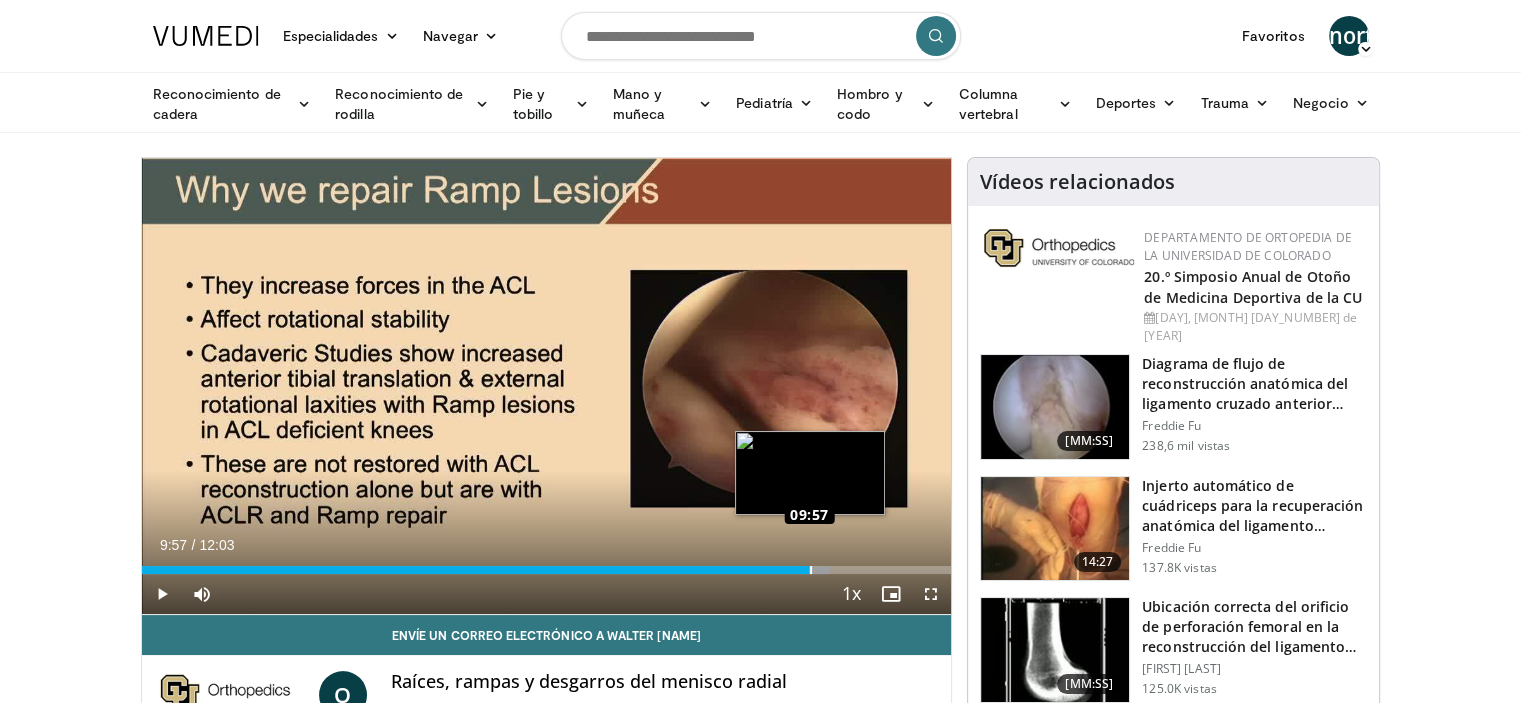 drag, startPoint x: 837, startPoint y: 571, endPoint x: 809, endPoint y: 570, distance: 28.01785 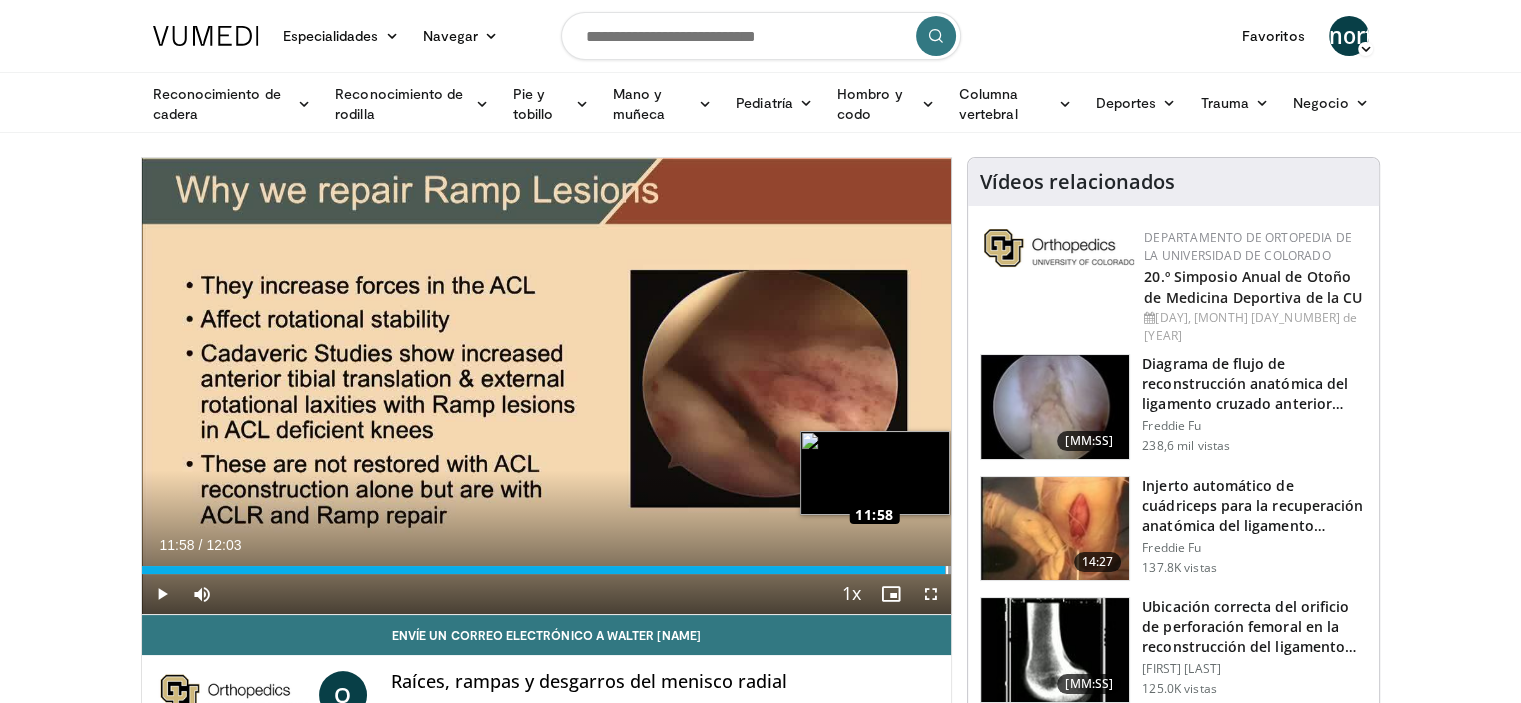 drag, startPoint x: 890, startPoint y: 563, endPoint x: 944, endPoint y: 567, distance: 54.147945 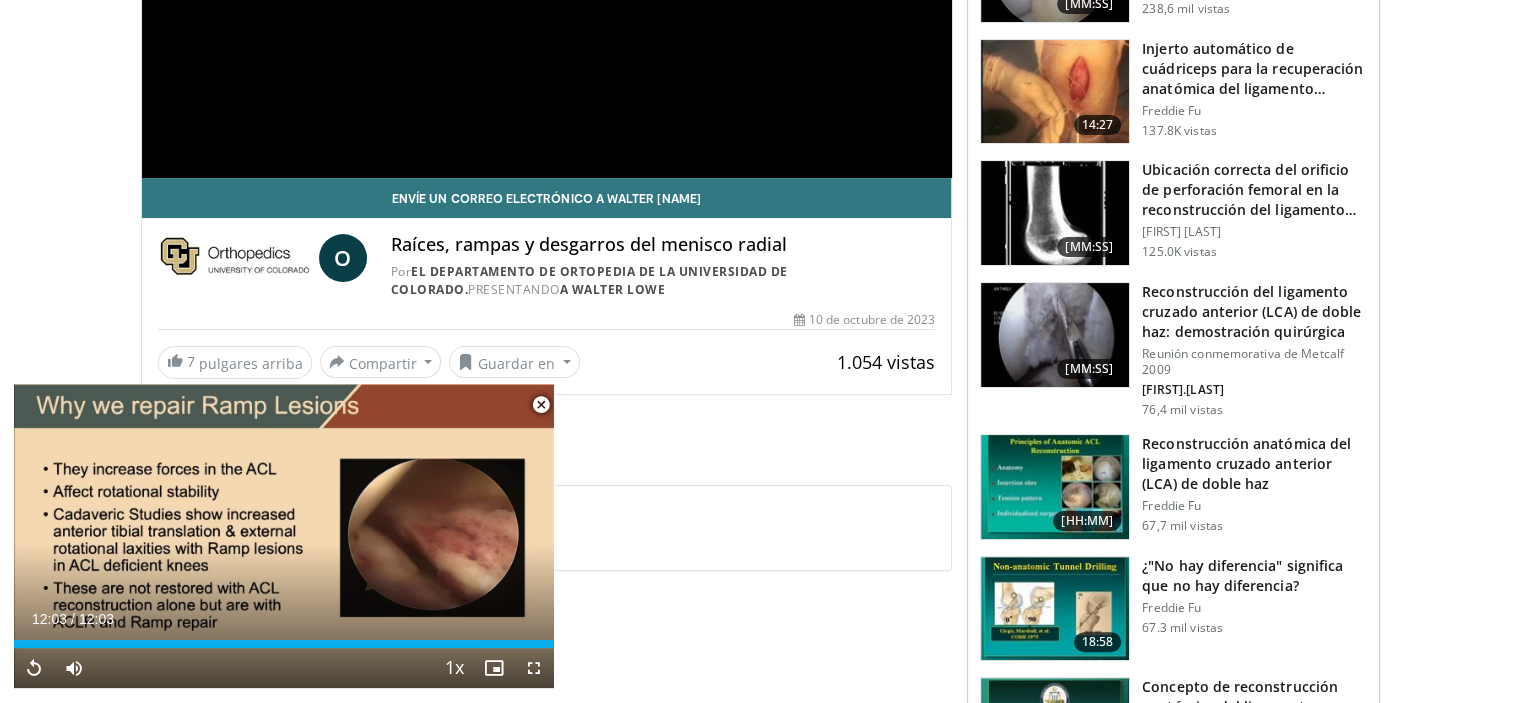 scroll, scrollTop: 440, scrollLeft: 0, axis: vertical 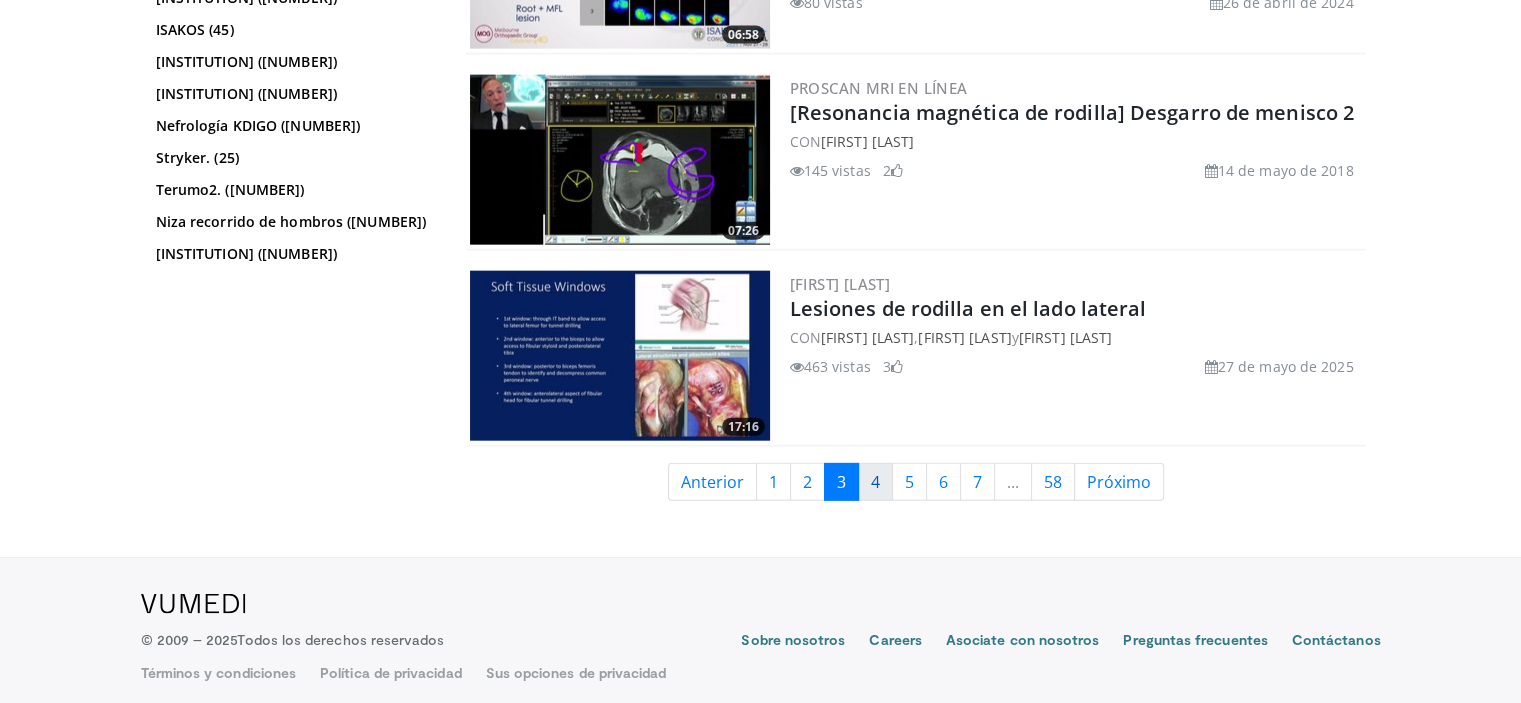 click on "4" at bounding box center (875, 482) 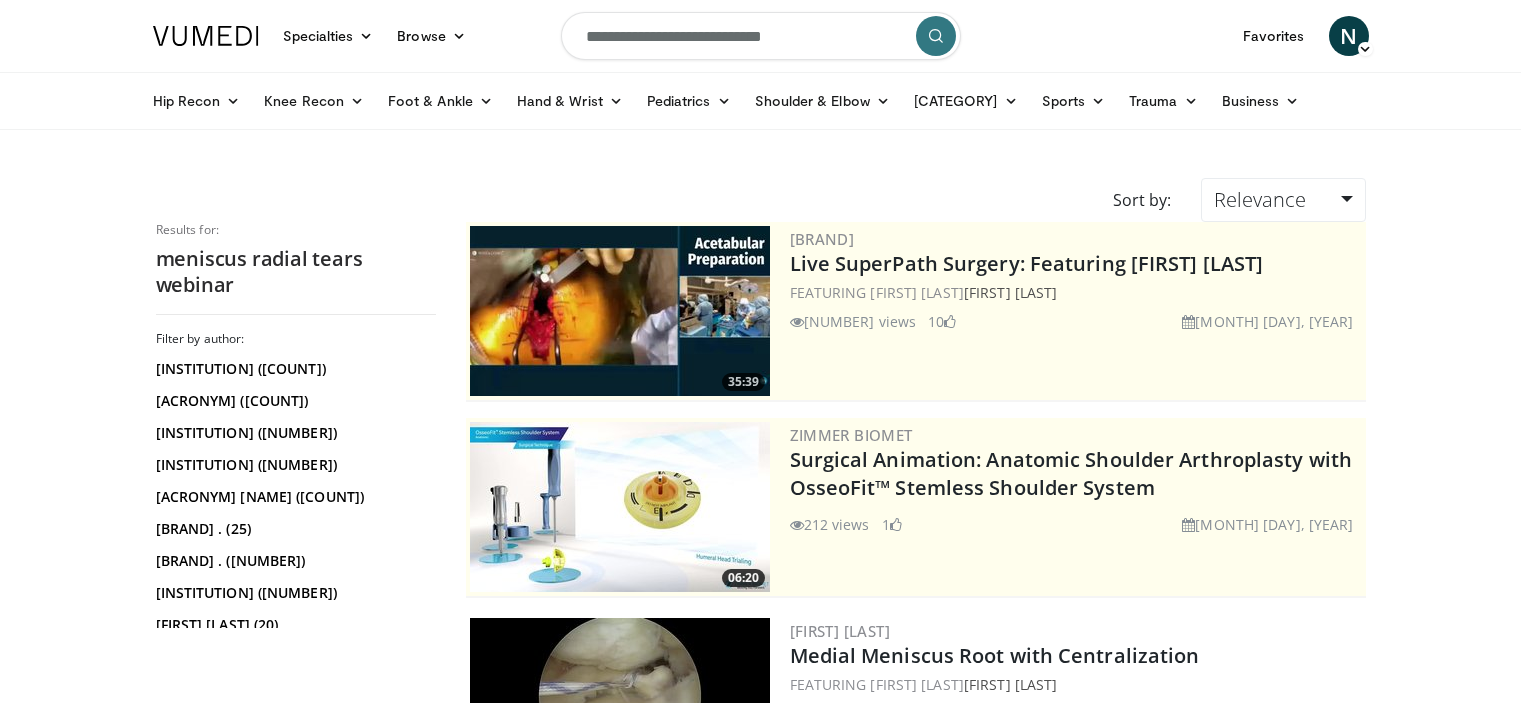 scroll, scrollTop: 0, scrollLeft: 0, axis: both 